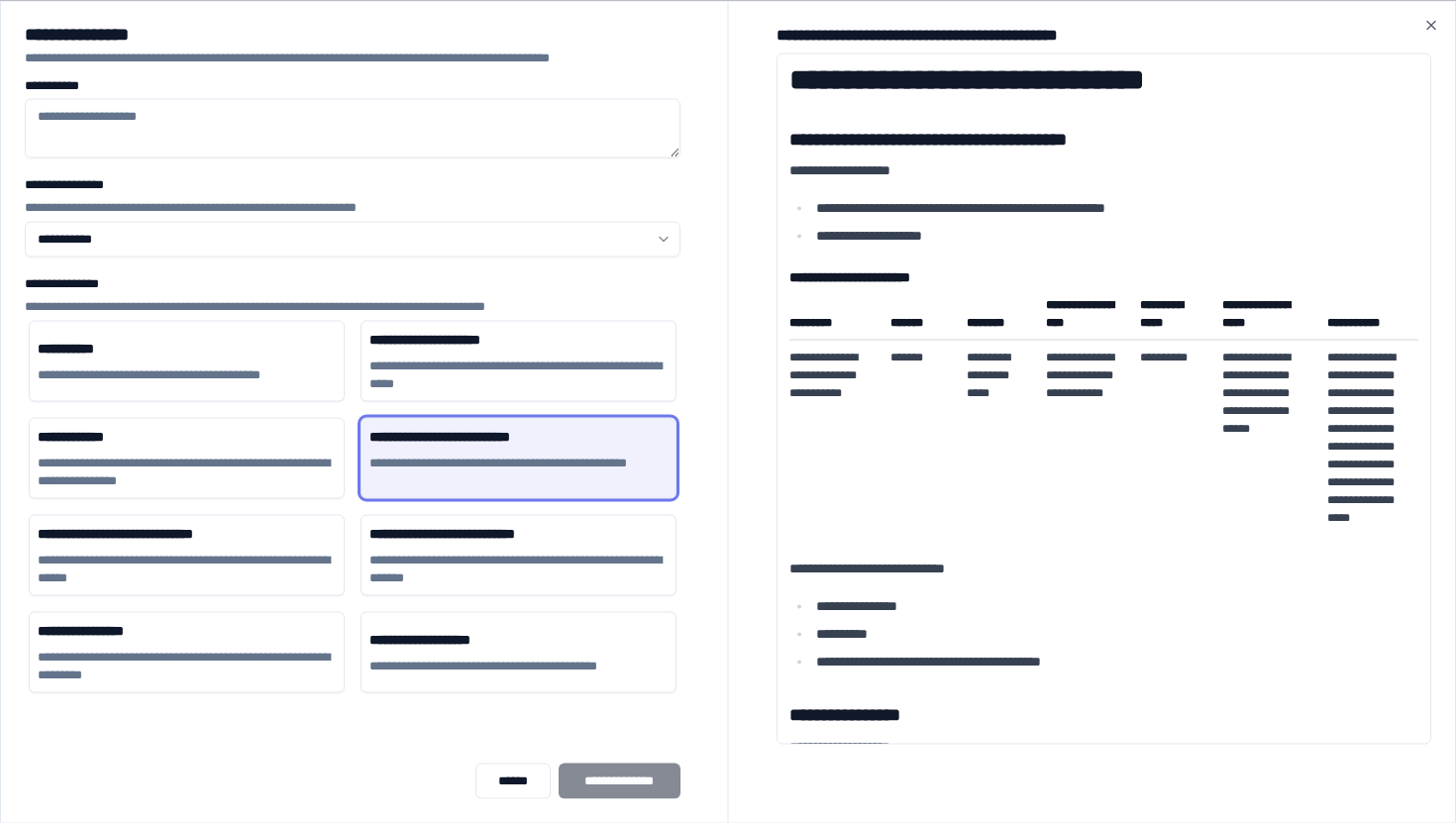 scroll, scrollTop: 0, scrollLeft: 0, axis: both 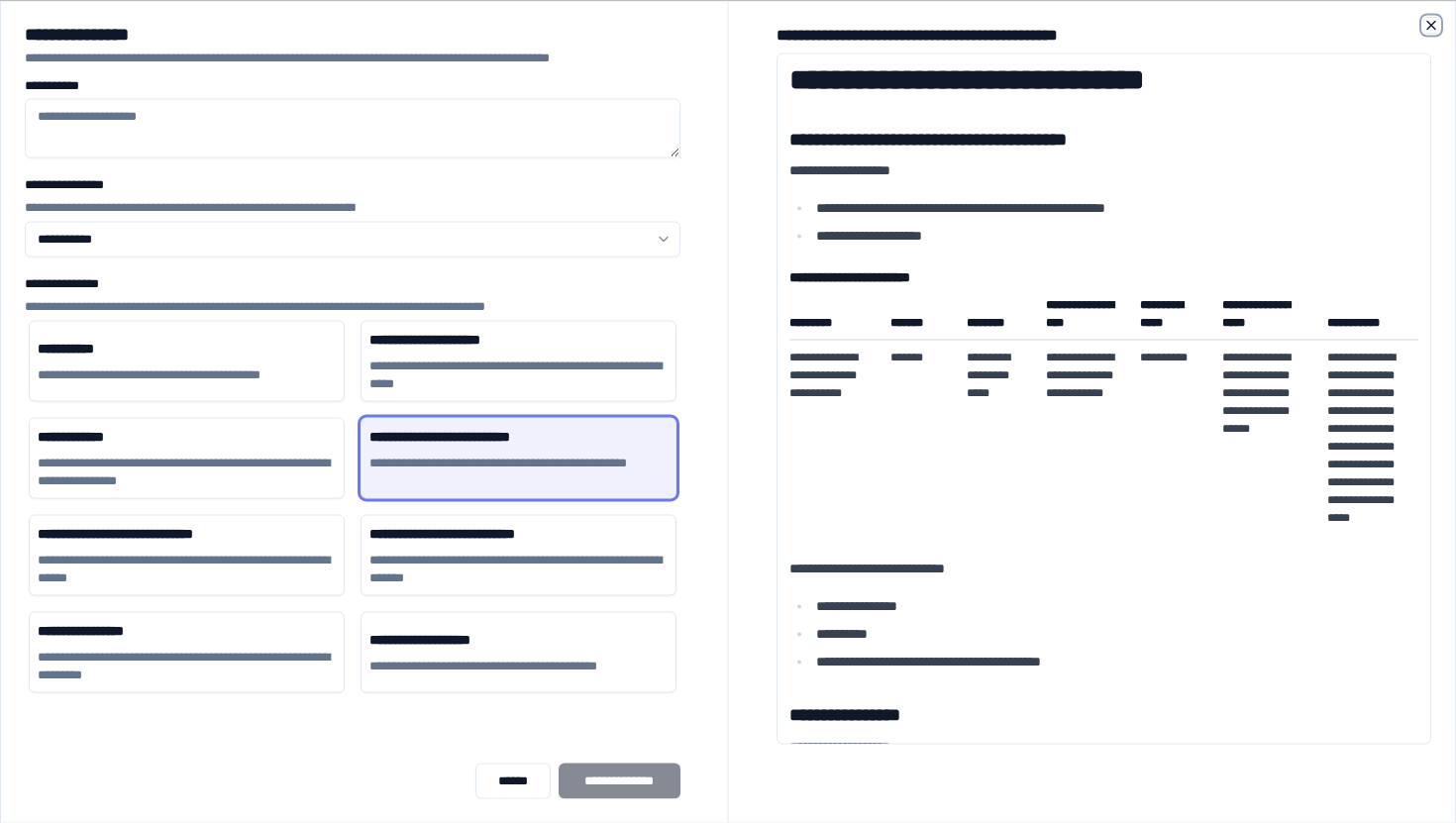 click 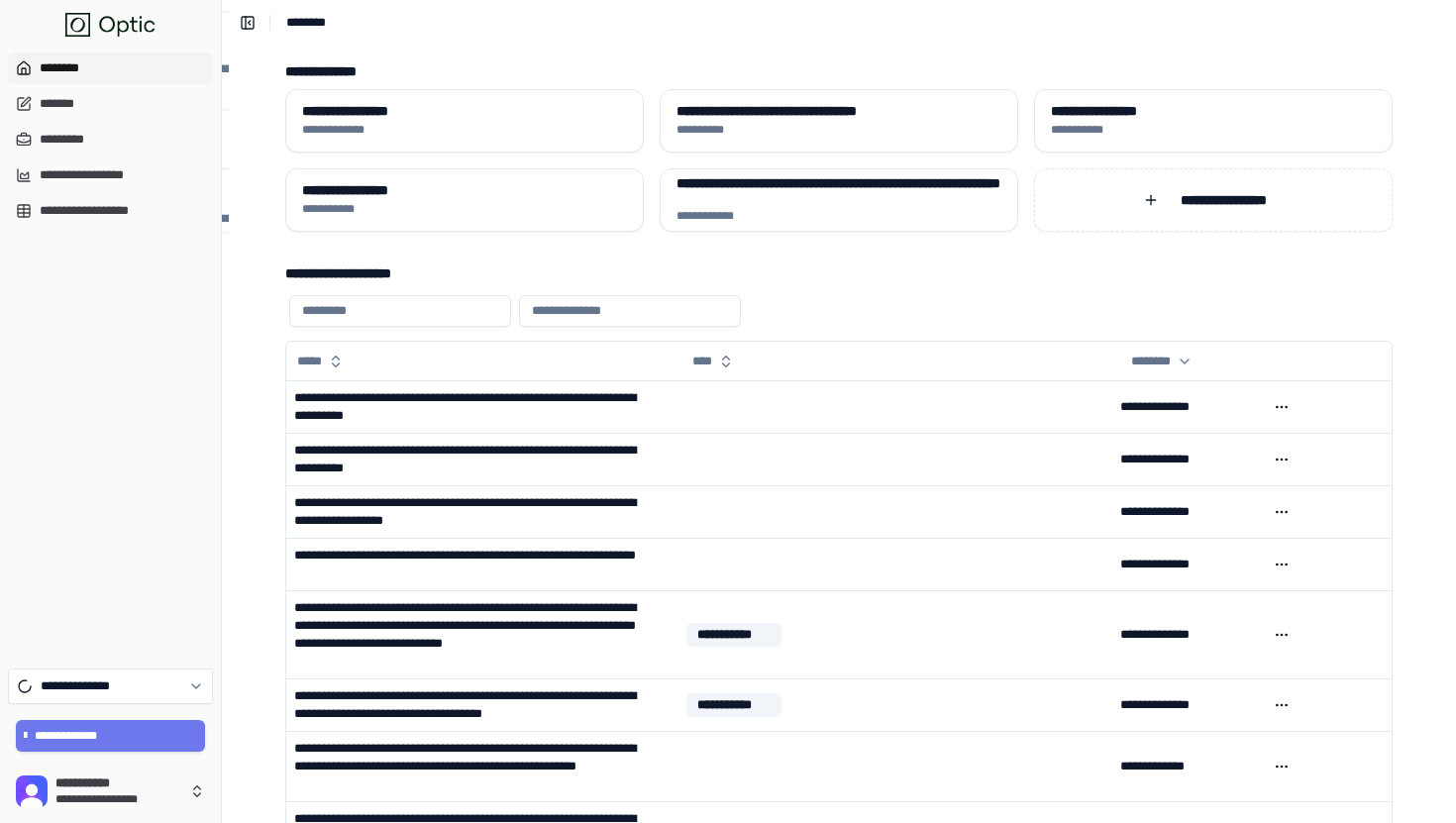 click on "[FIRST] [LAST] [STREET] [CITY], [STATE] [ZIP] [COUNTRY] [PHONE]" at bounding box center (839, 555) 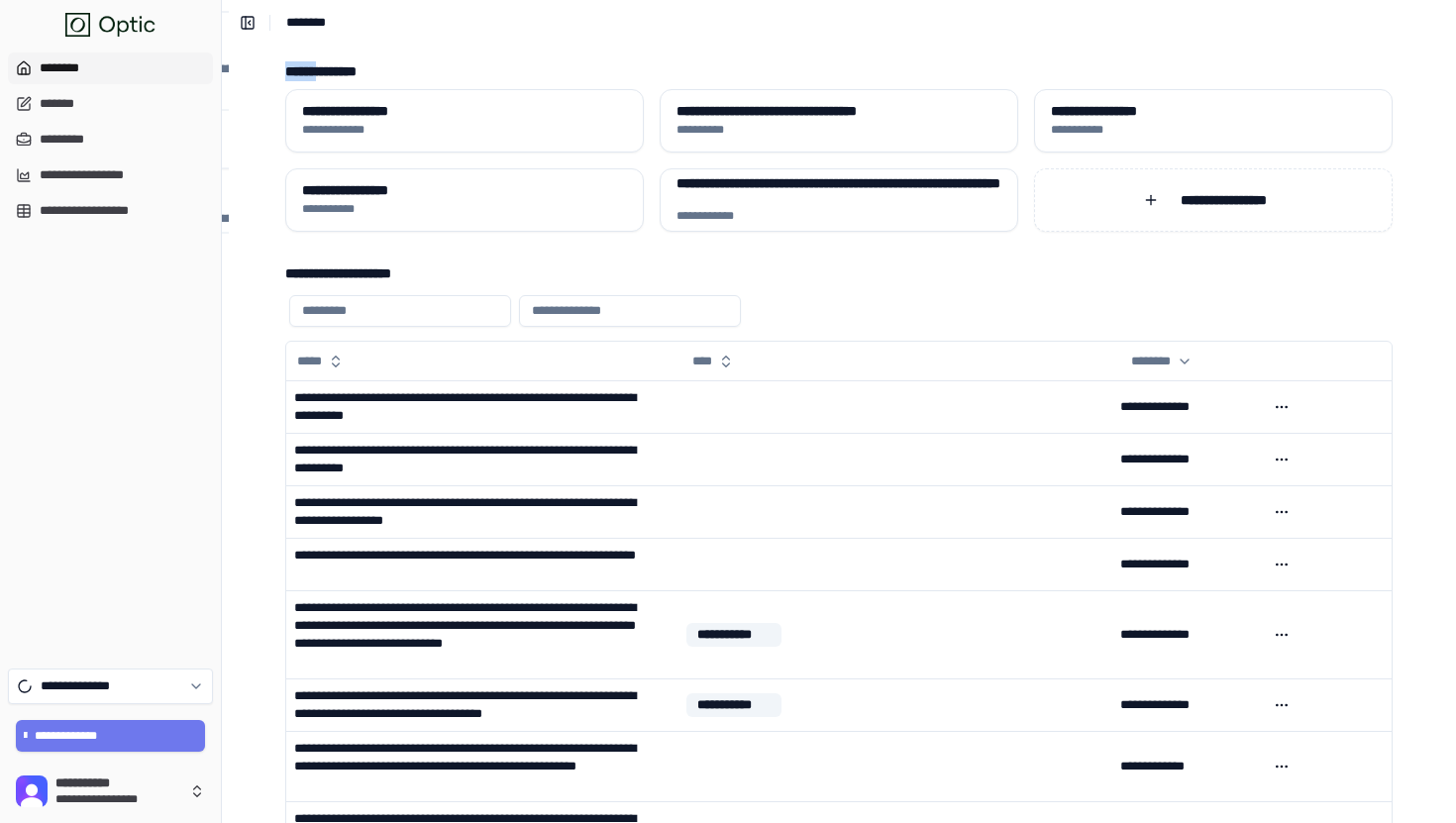 click on "[FIRST] [LAST] [STREET] [CITY], [STATE] [ZIP] [COUNTRY] [PHONE]" at bounding box center [839, 555] 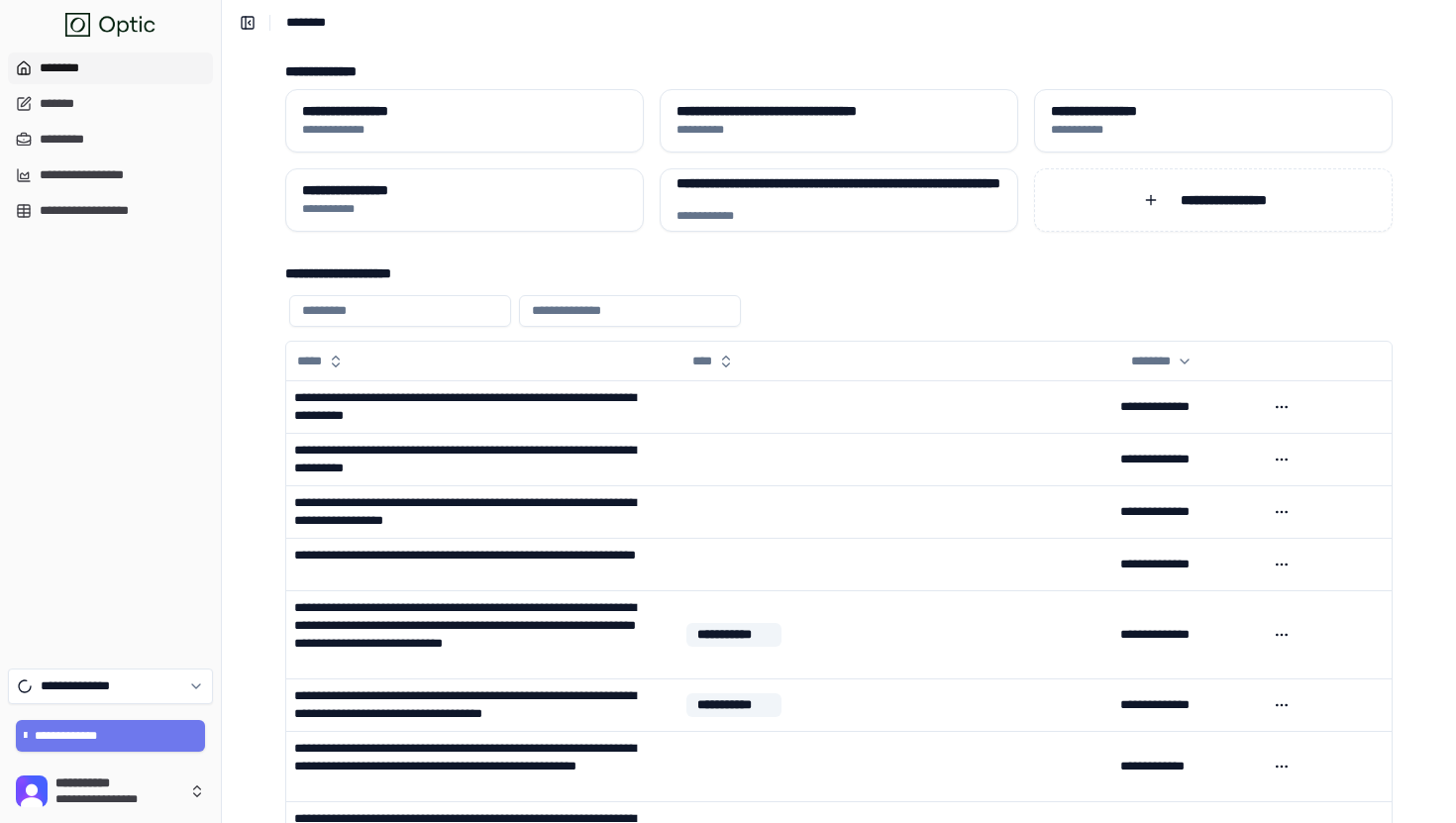 click on "**********" at bounding box center [839, 23] 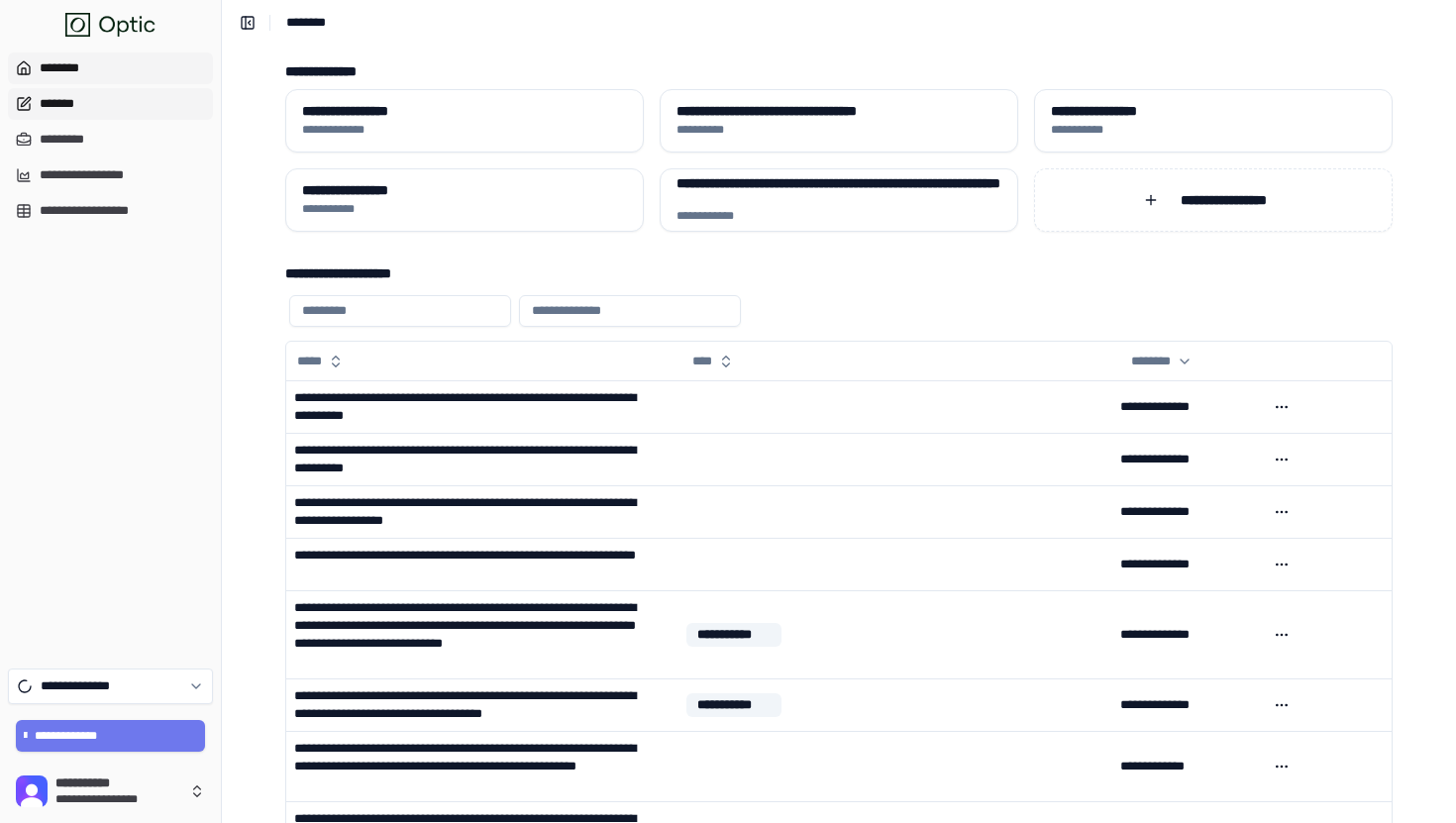 click on "*******" at bounding box center [110, 104] 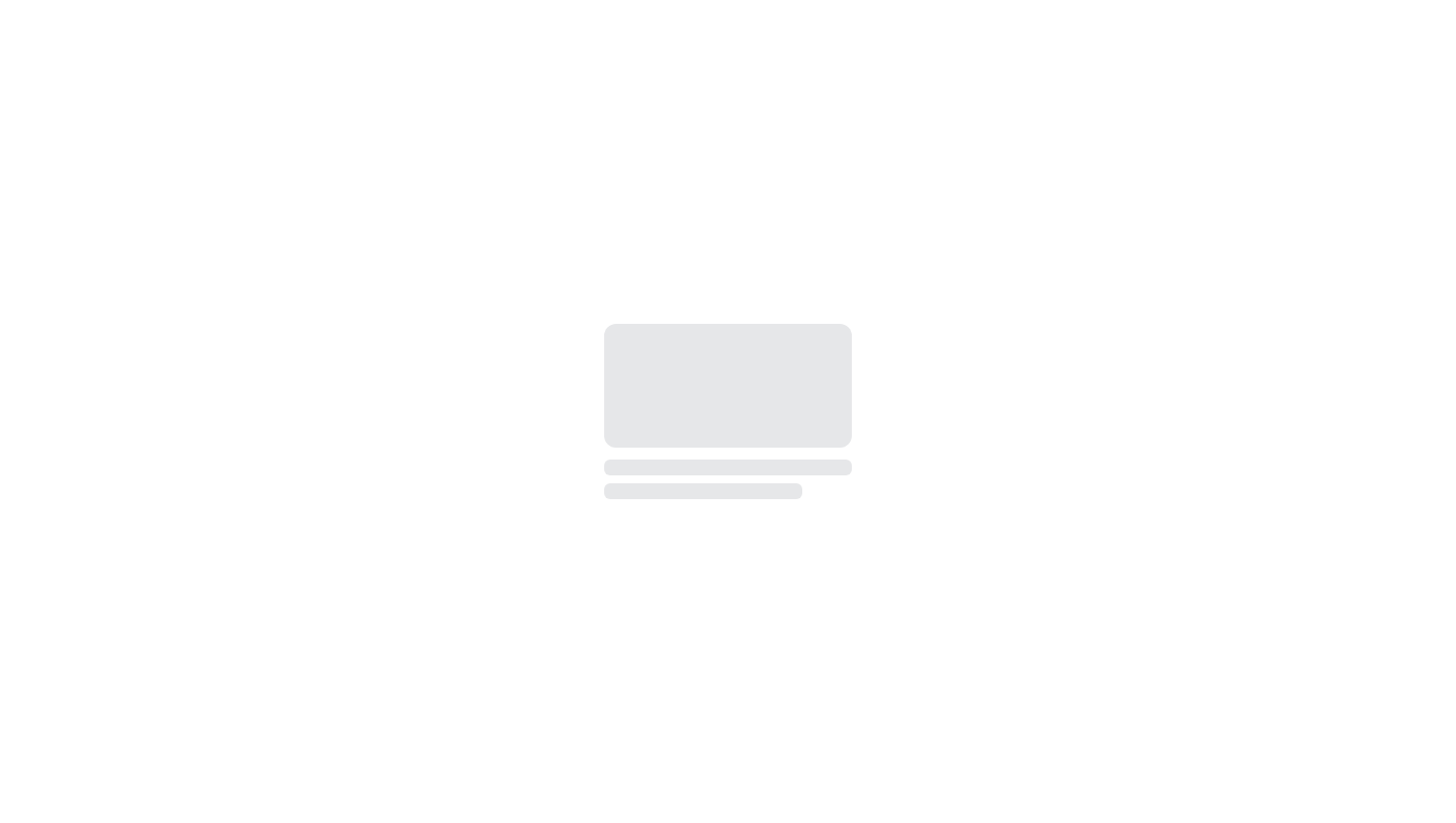 scroll, scrollTop: 0, scrollLeft: 0, axis: both 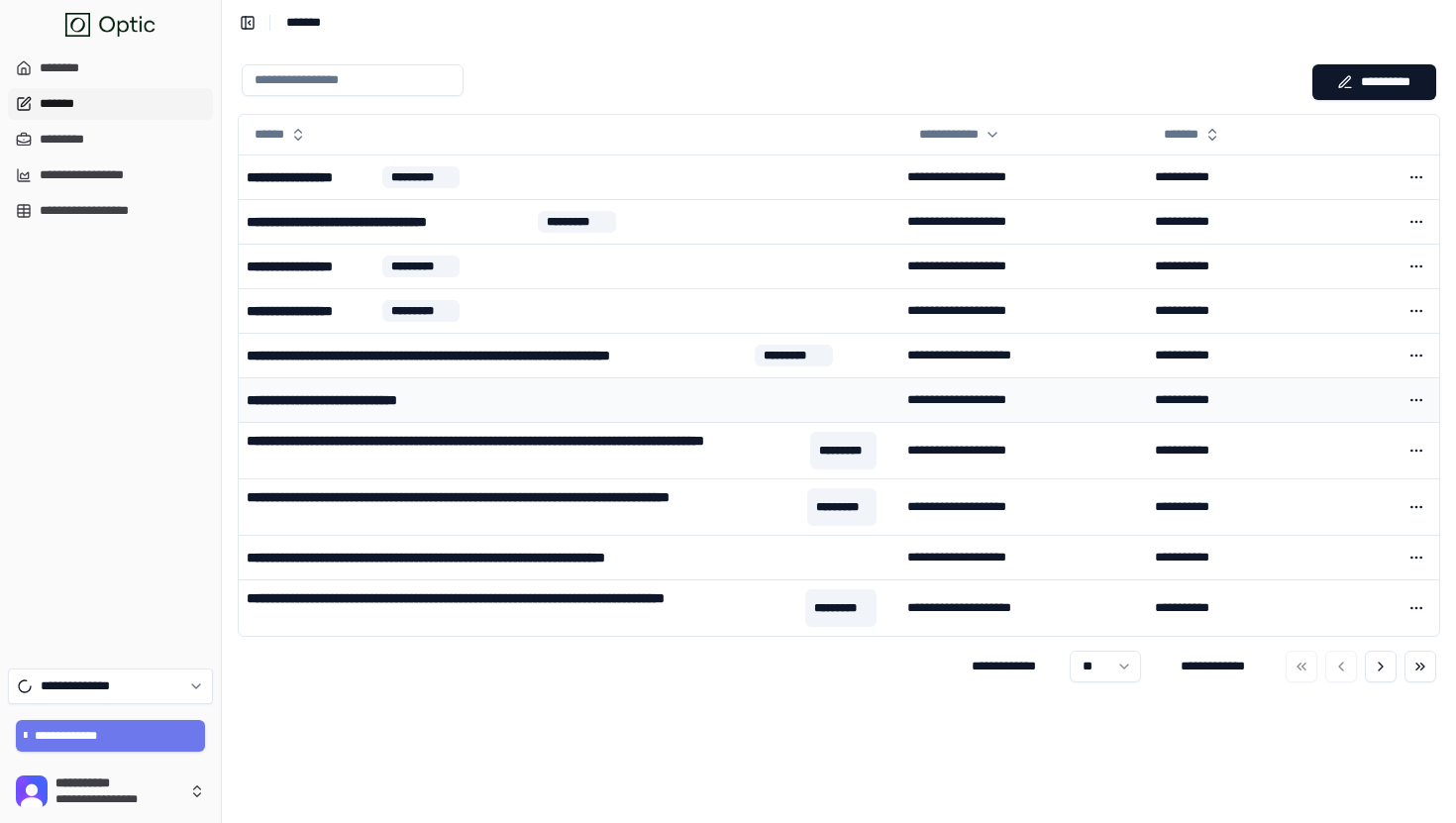 click on "**********" at bounding box center [358, 400] 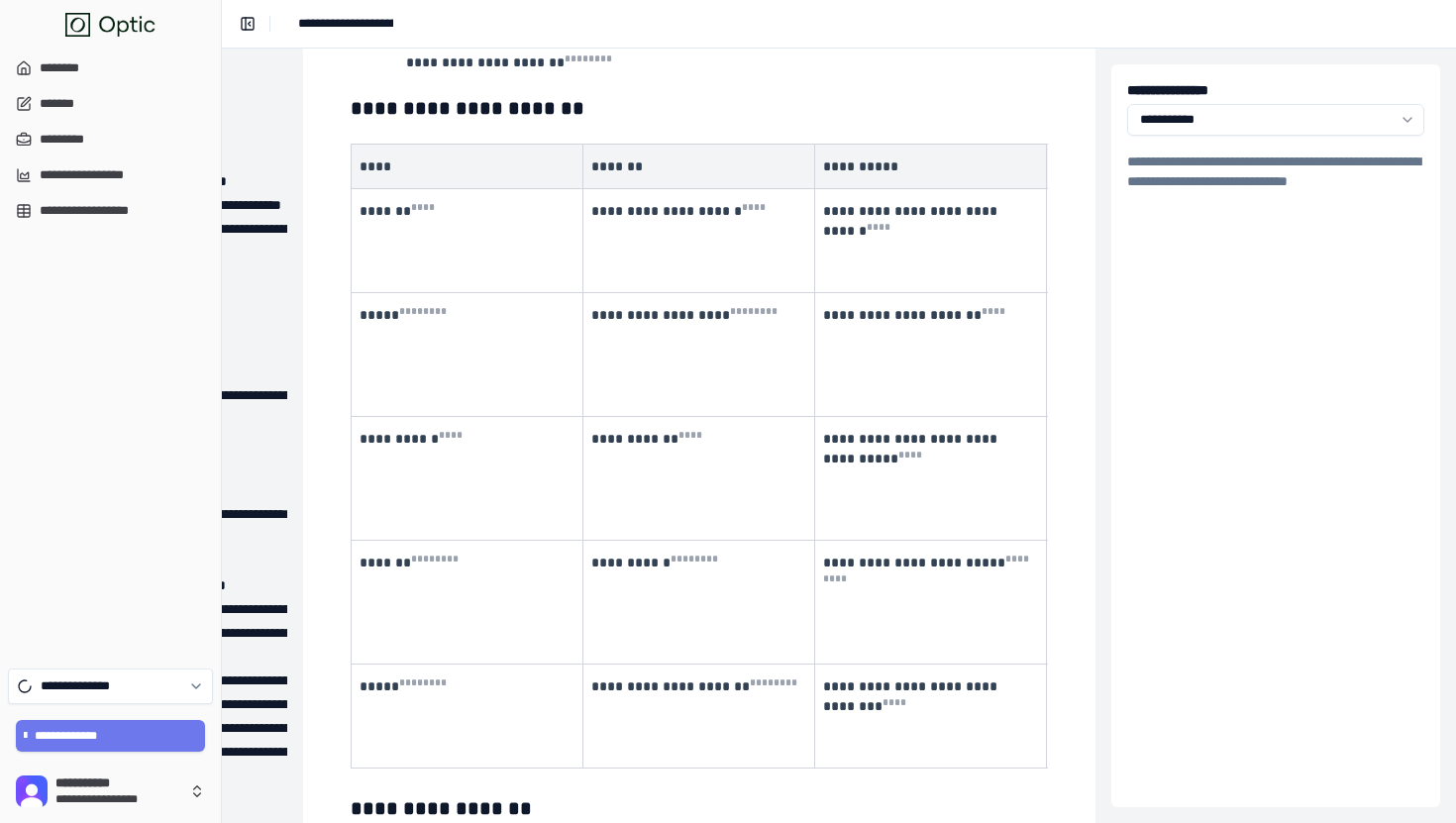 scroll, scrollTop: 757, scrollLeft: 228, axis: both 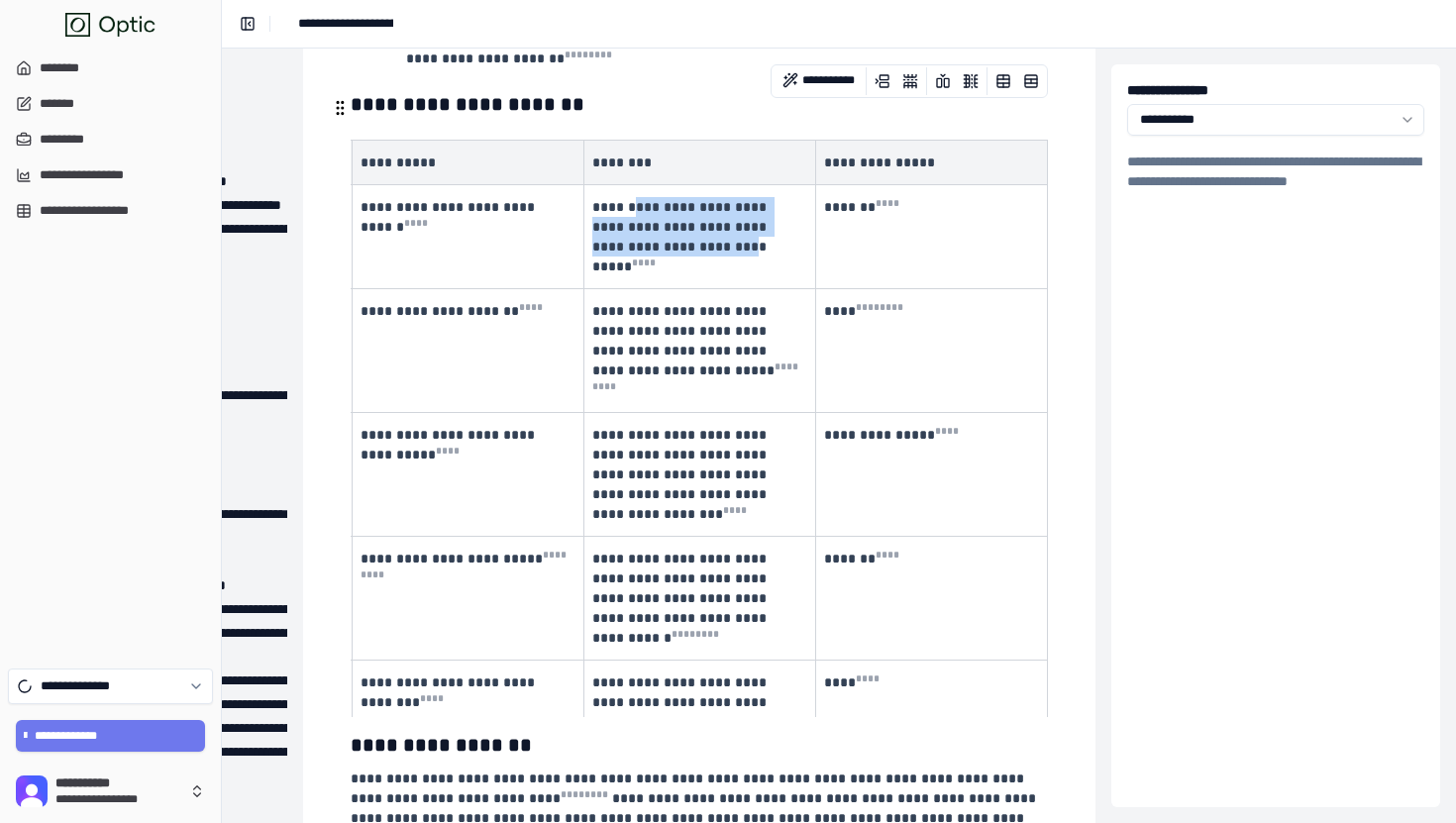 drag, startPoint x: 637, startPoint y: 170, endPoint x: 666, endPoint y: 206, distance: 46.227697 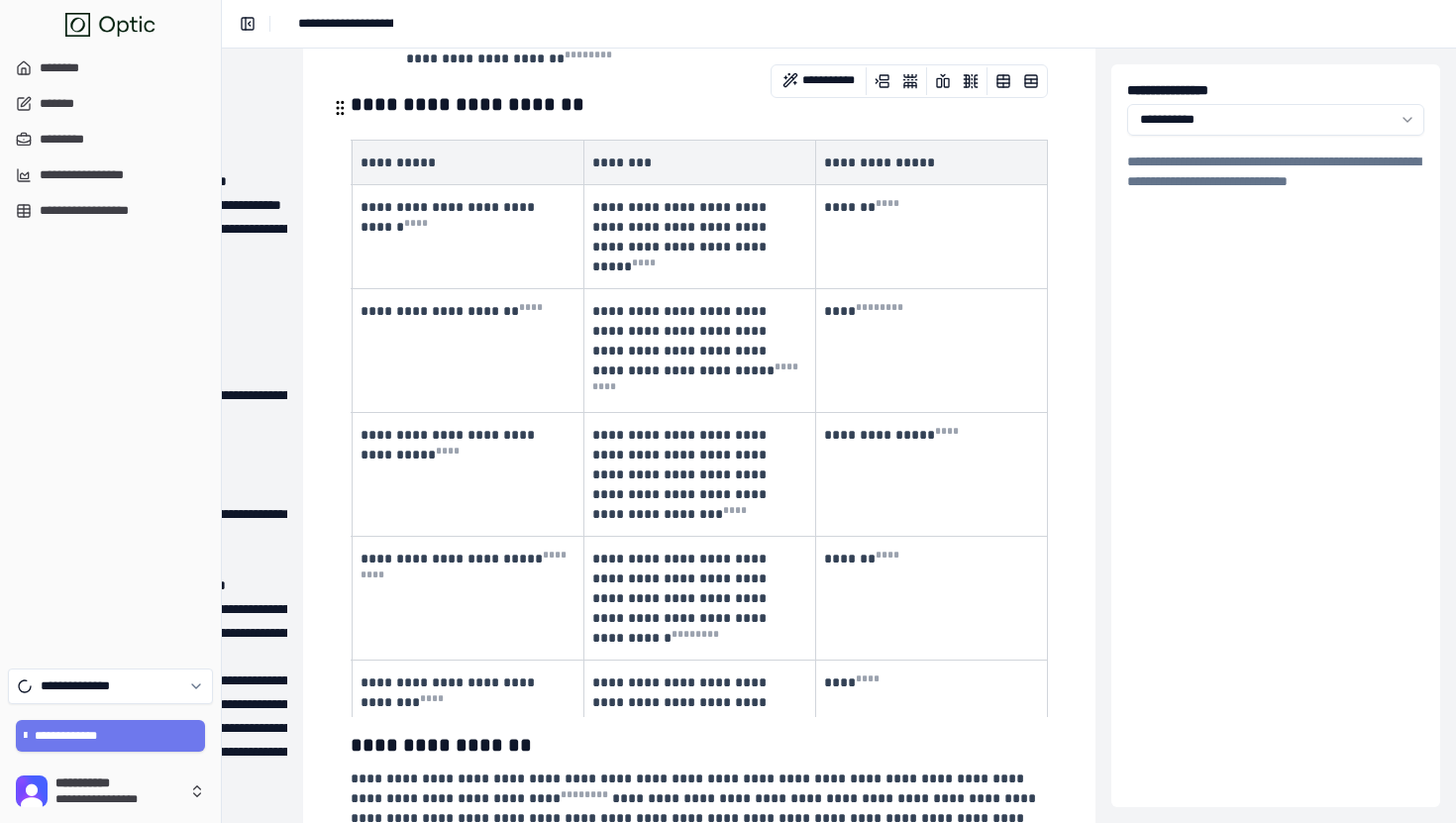 click on "******* * ** *" at bounding box center [932, 237] 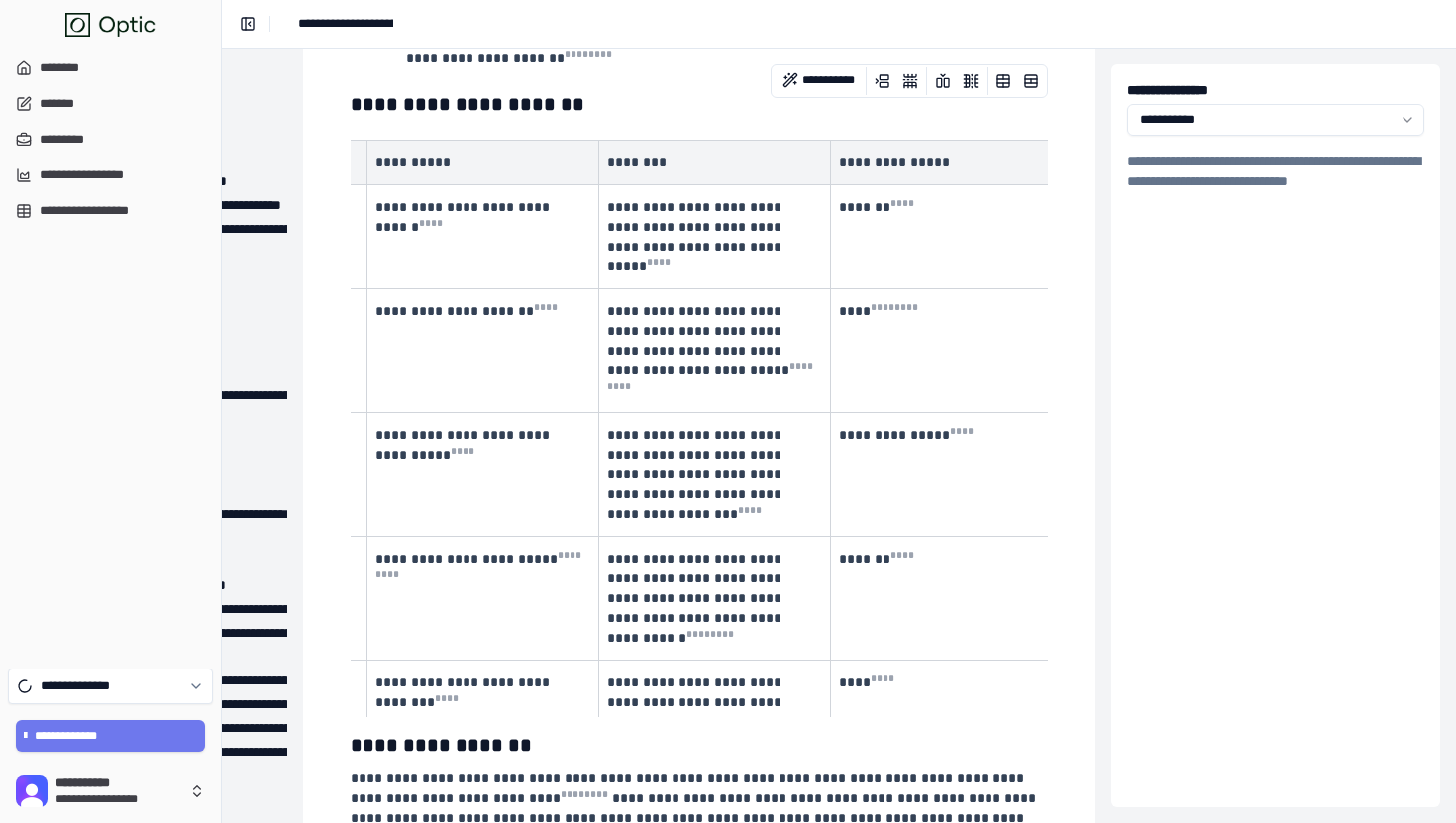 scroll, scrollTop: 0, scrollLeft: 0, axis: both 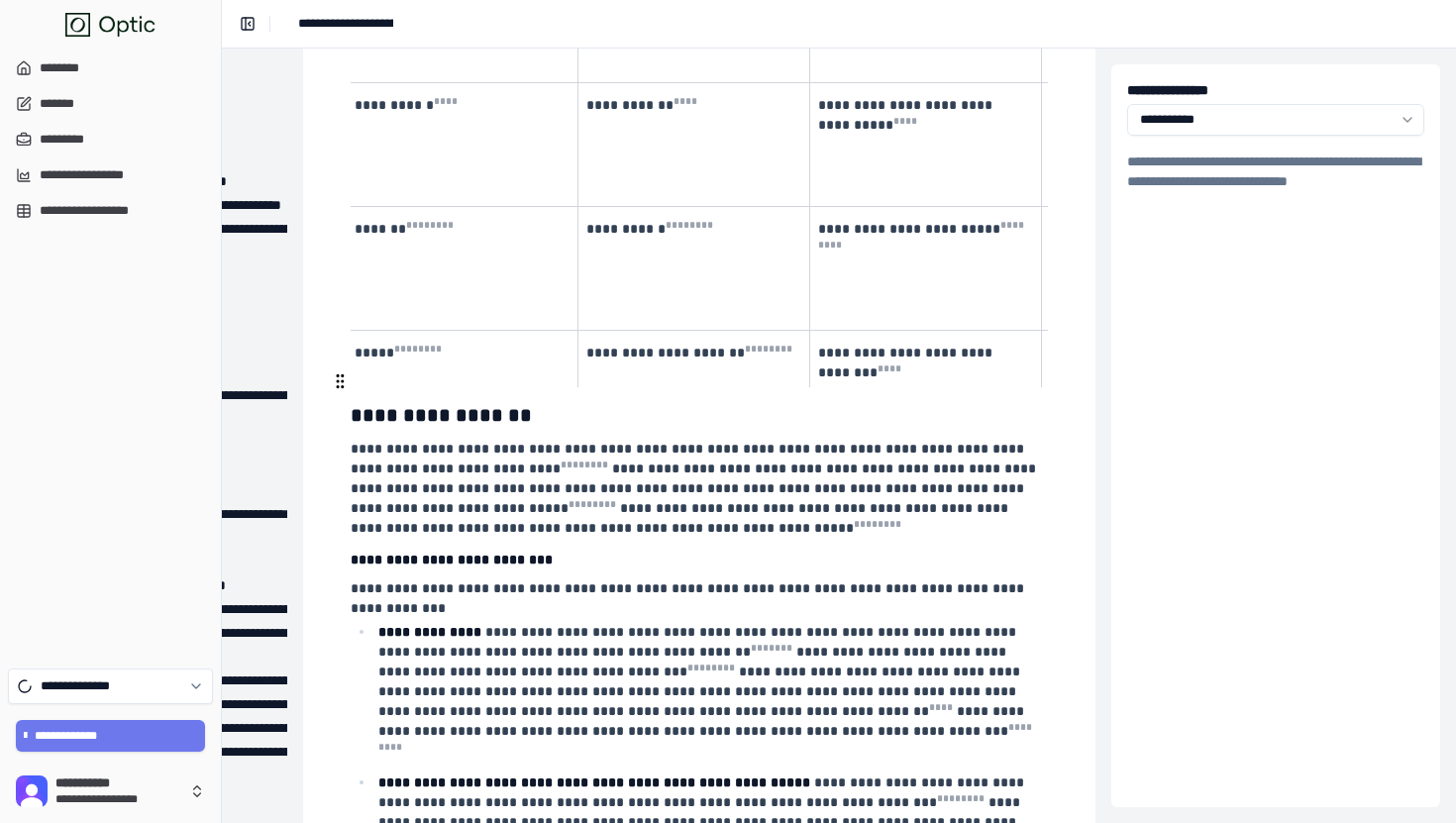 click on "**********" at bounding box center [699, 415] 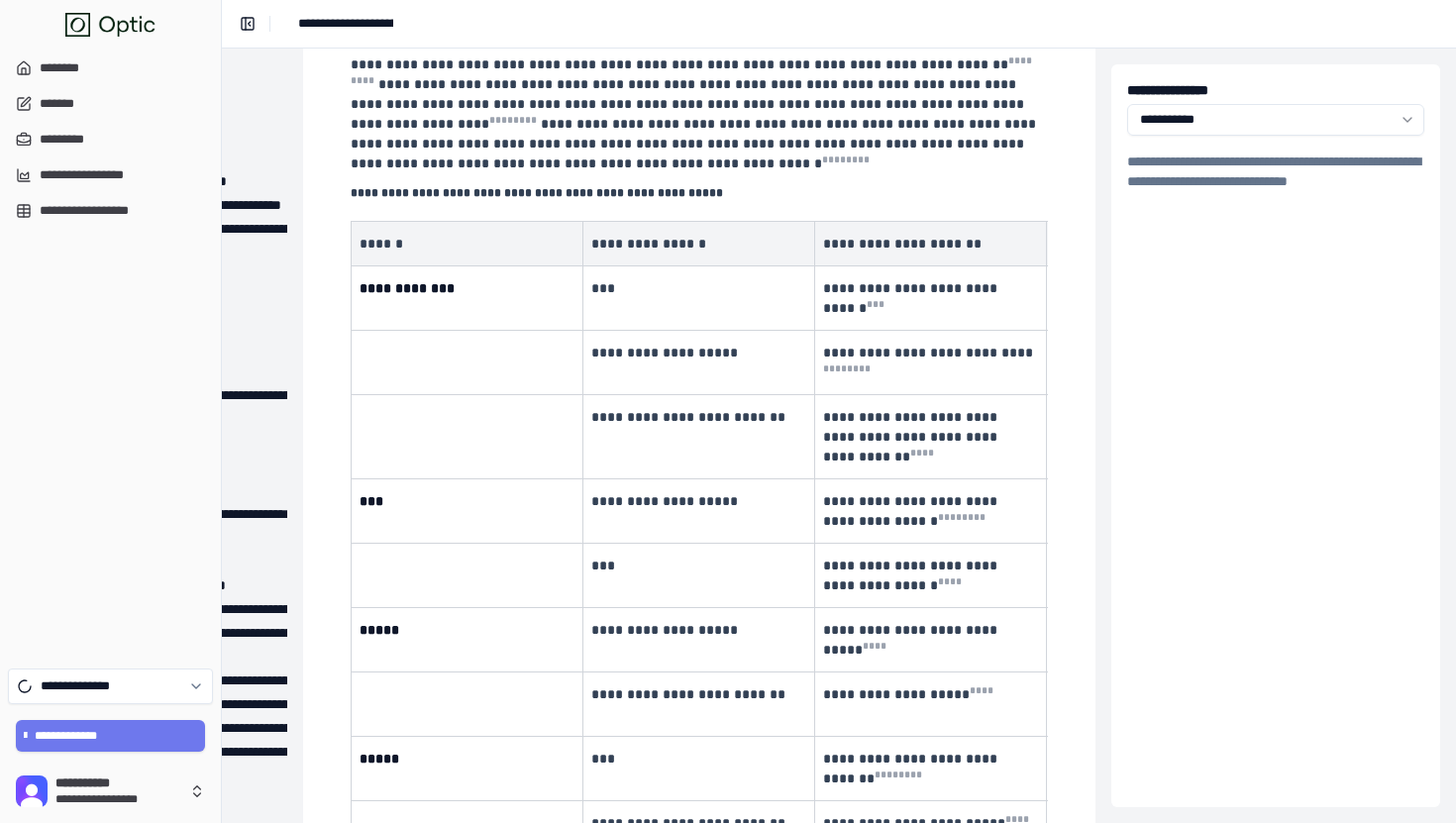 scroll, scrollTop: 2238, scrollLeft: 228, axis: both 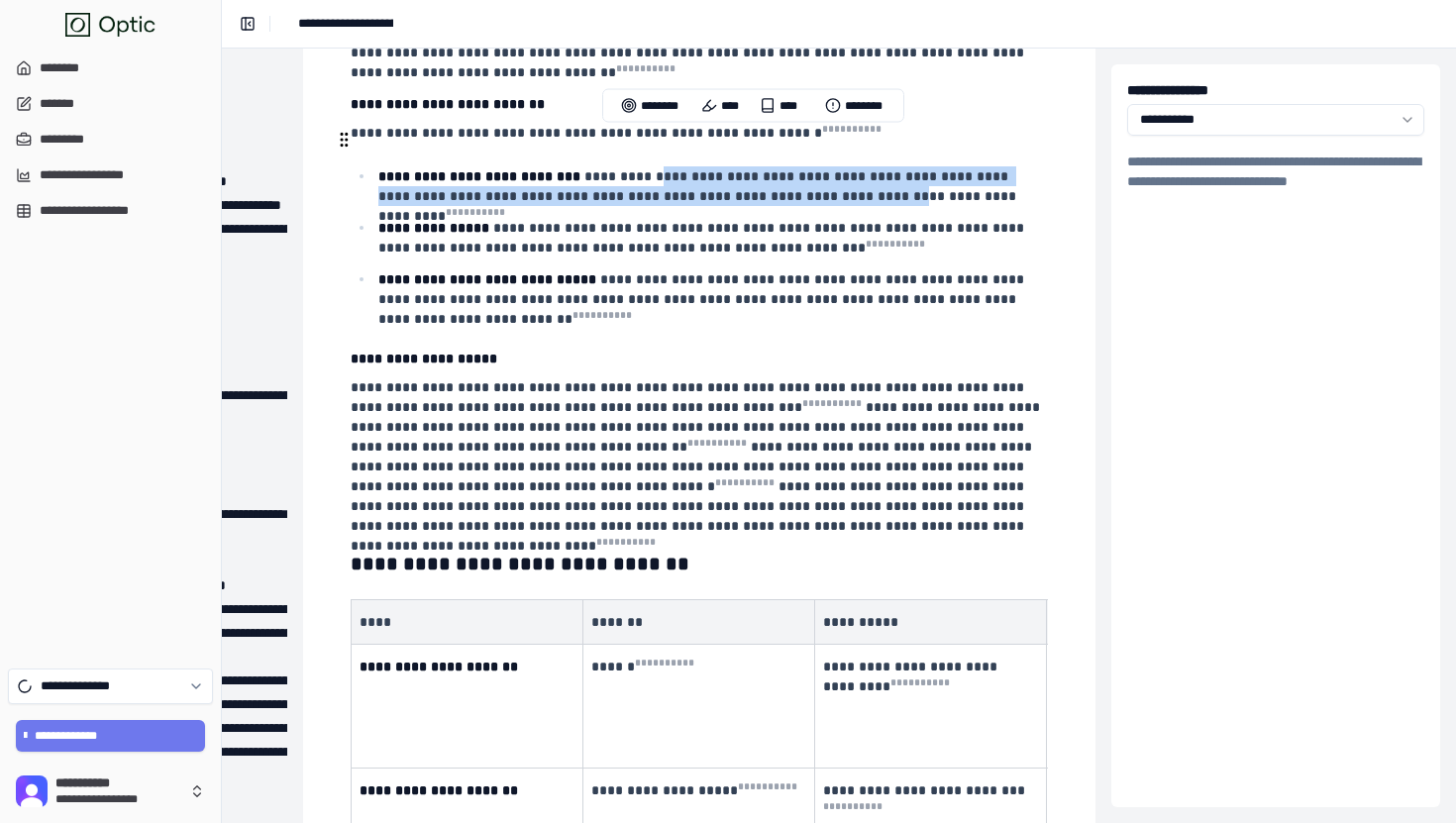 drag, startPoint x: 653, startPoint y: 150, endPoint x: 856, endPoint y: 162, distance: 203.35437 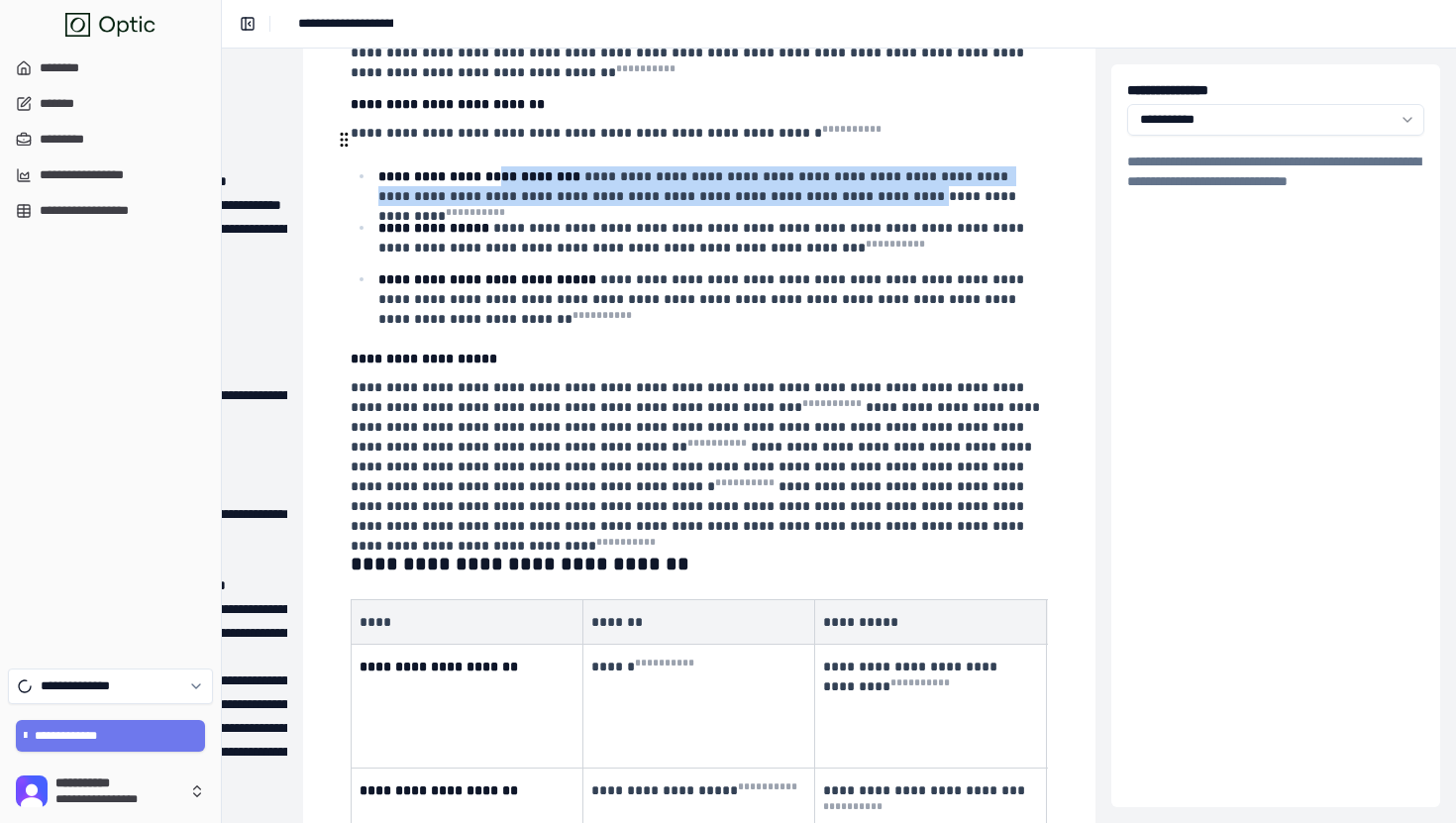 drag, startPoint x: 856, startPoint y: 162, endPoint x: 535, endPoint y: 145, distance: 321.4498 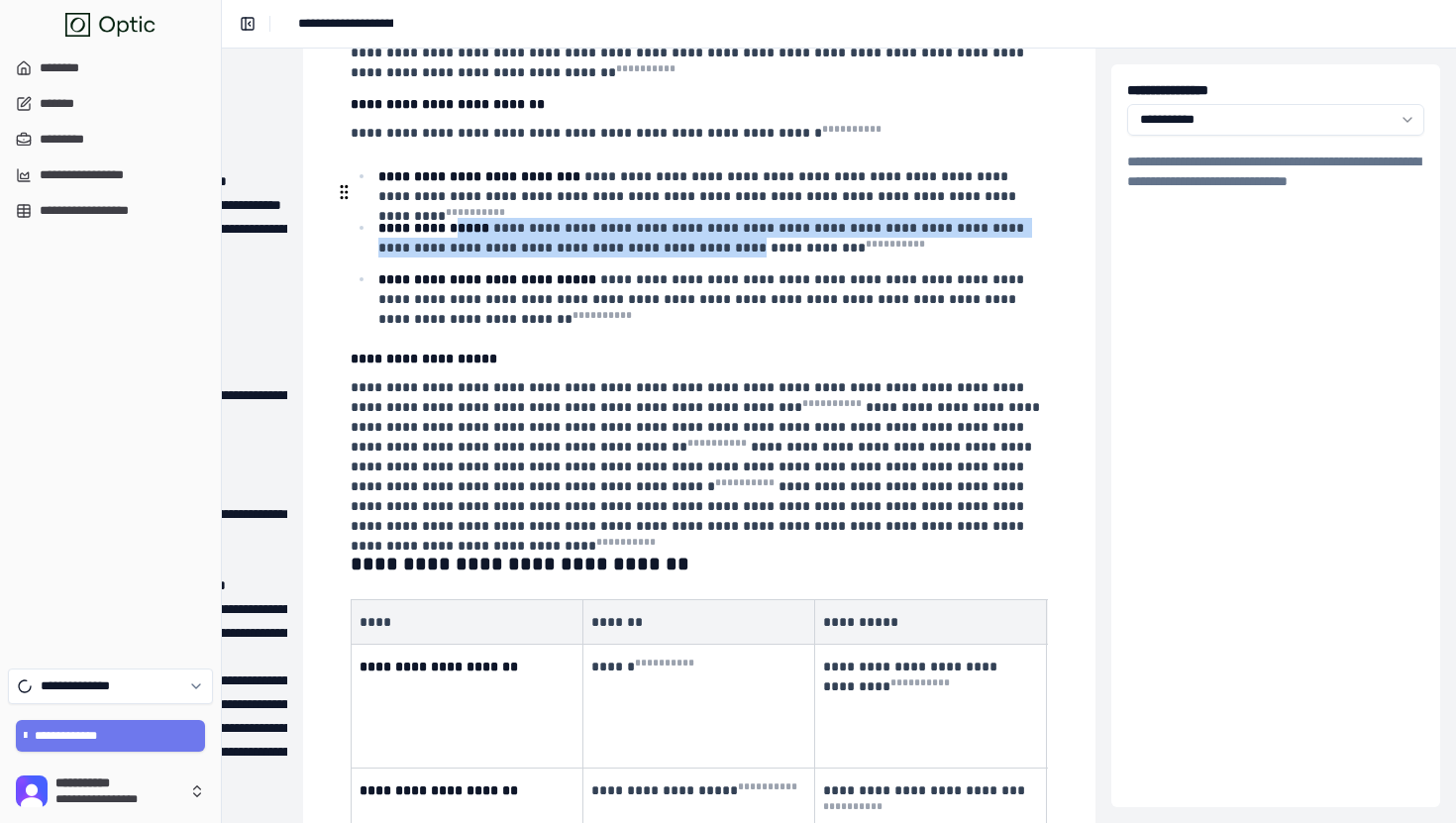 drag, startPoint x: 460, startPoint y: 196, endPoint x: 681, endPoint y: 216, distance: 221.90313 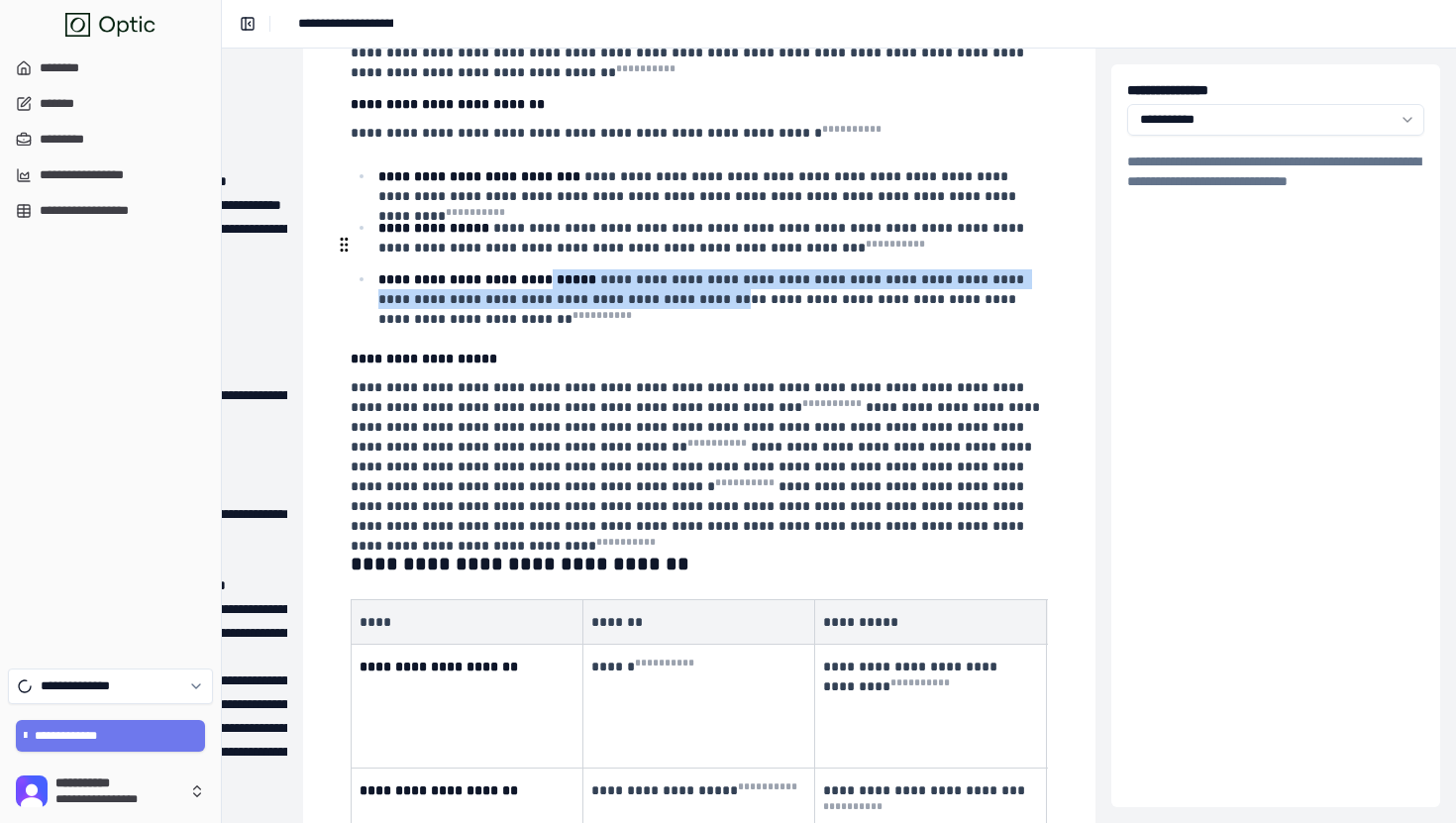 drag, startPoint x: 680, startPoint y: 258, endPoint x: 542, endPoint y: 248, distance: 138.36184 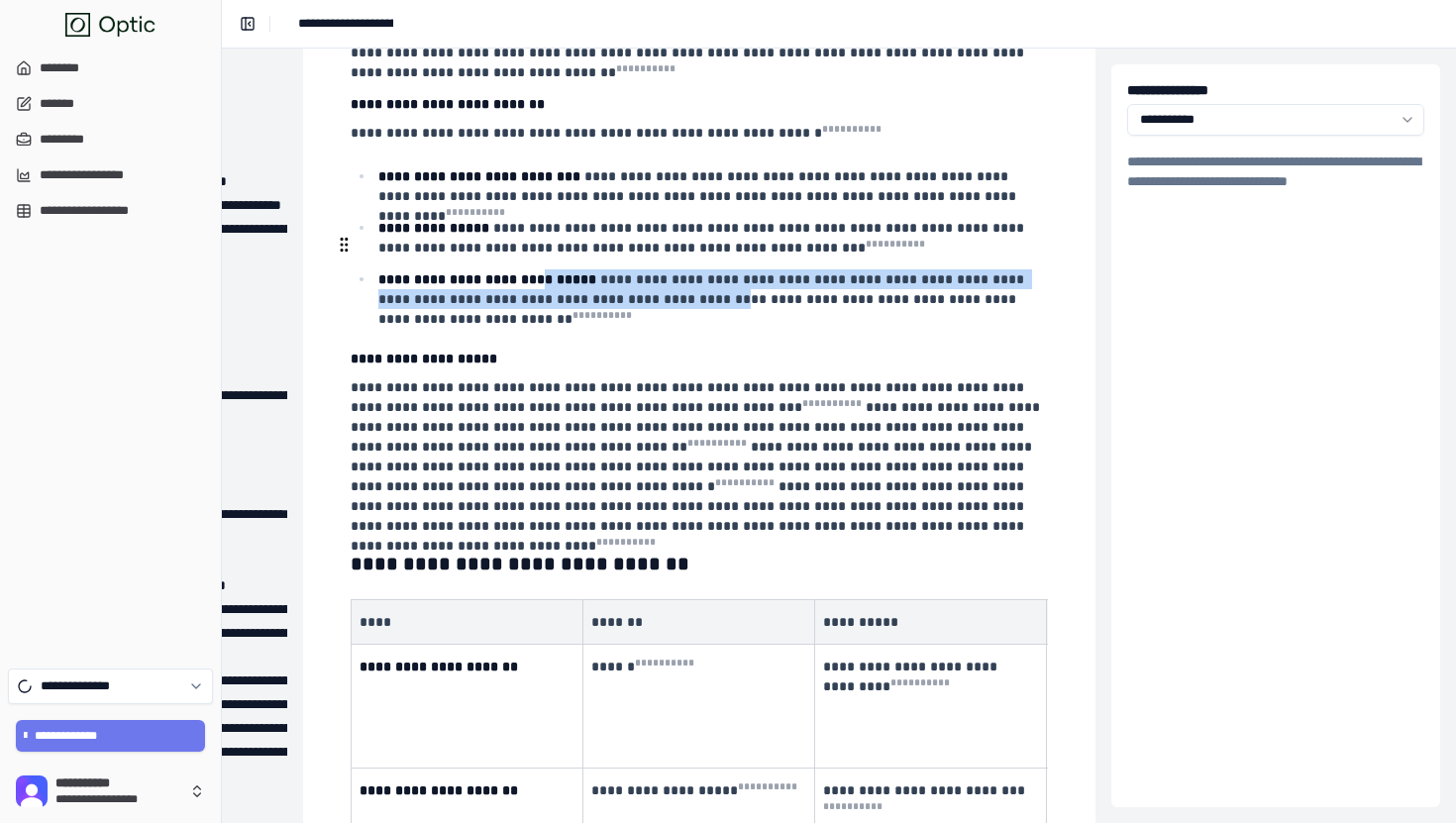 click on "**********" at bounding box center (487, 279) 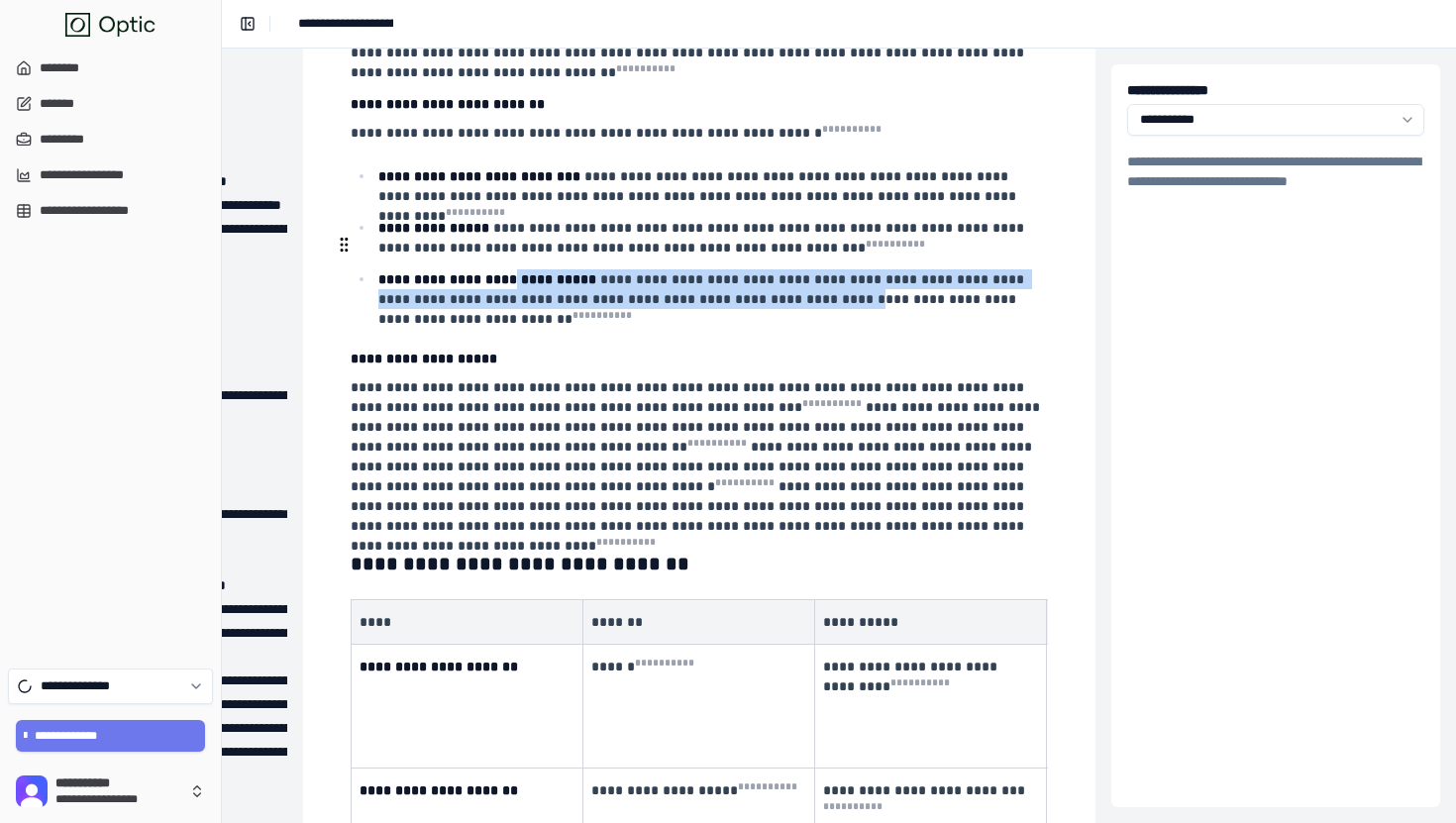 drag, startPoint x: 542, startPoint y: 248, endPoint x: 732, endPoint y: 272, distance: 191.50979 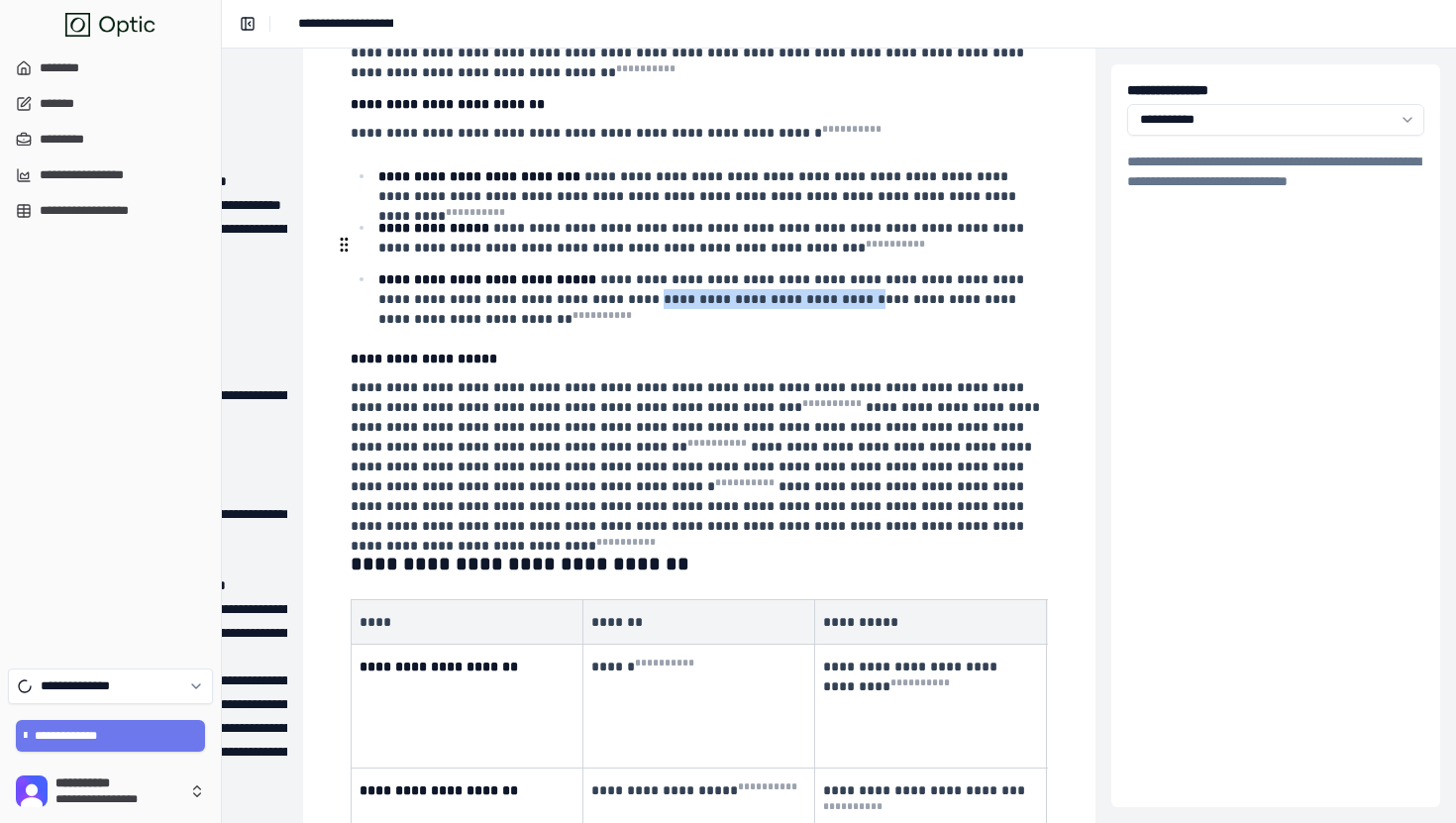 drag, startPoint x: 732, startPoint y: 272, endPoint x: 587, endPoint y: 261, distance: 145.4166 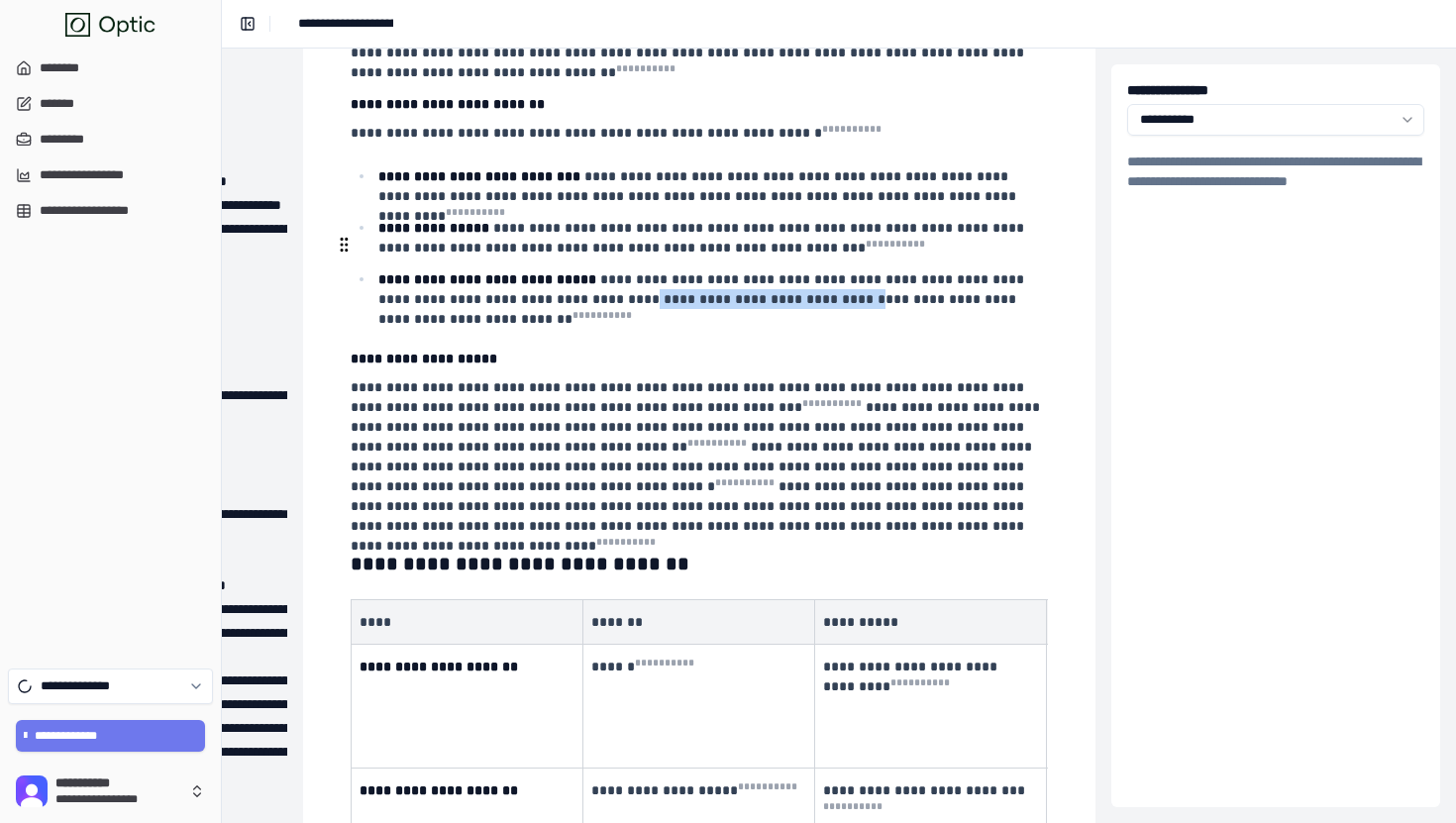 click on "**********" at bounding box center [703, 299] 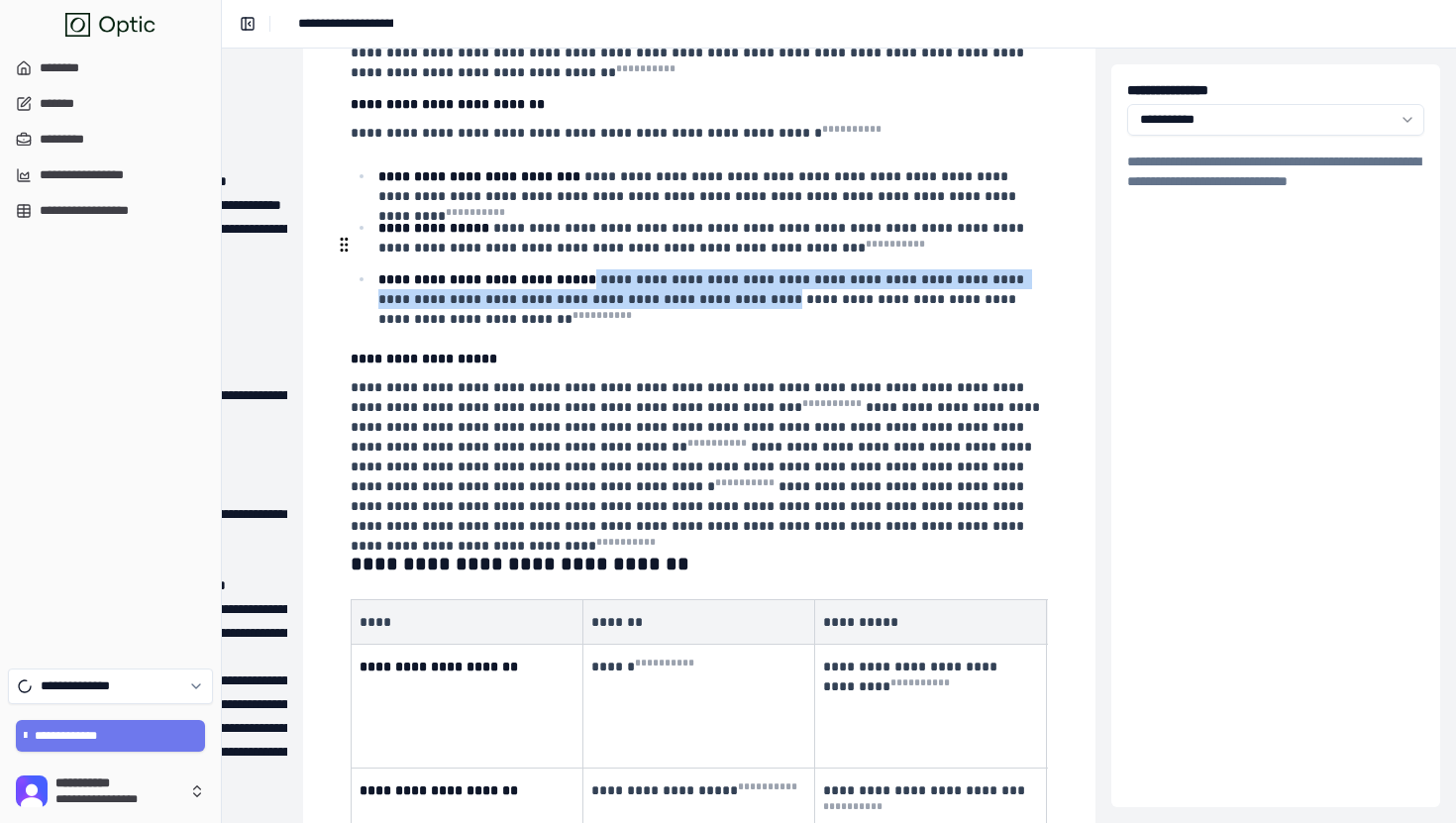 drag, startPoint x: 585, startPoint y: 246, endPoint x: 725, endPoint y: 270, distance: 142.04225 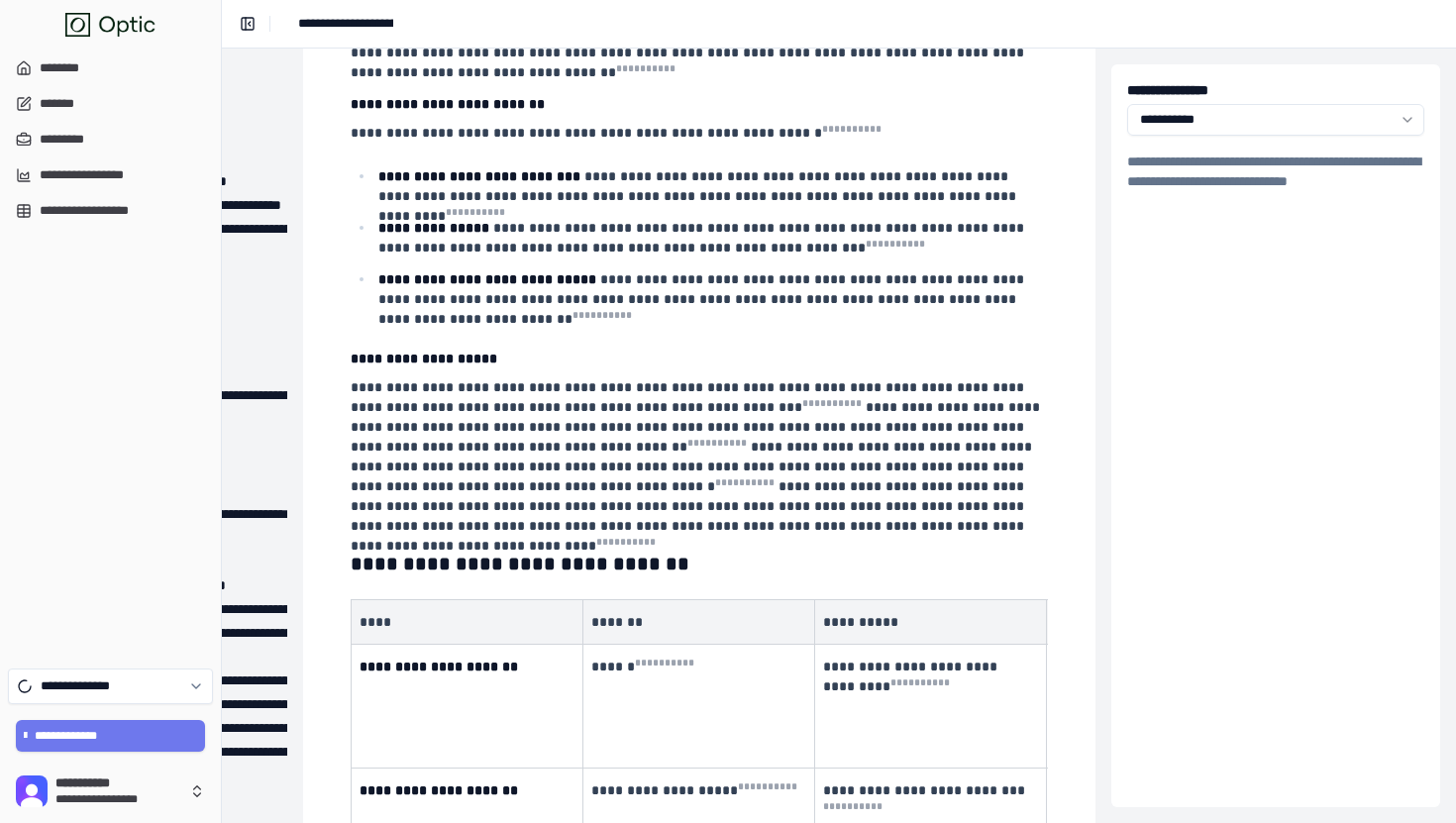 click on "**********" at bounding box center (699, 5993) 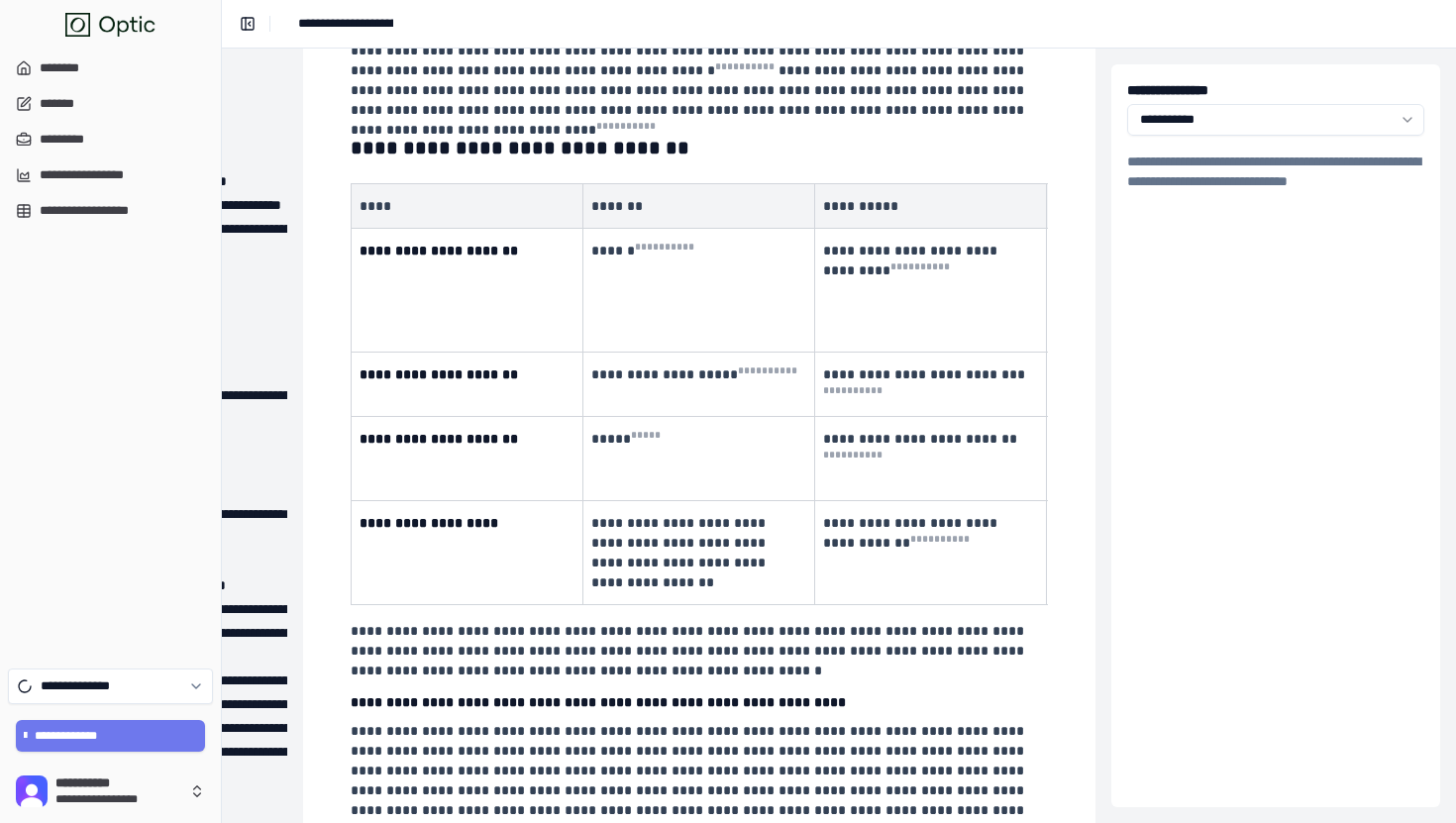 scroll, scrollTop: 9283, scrollLeft: 228, axis: both 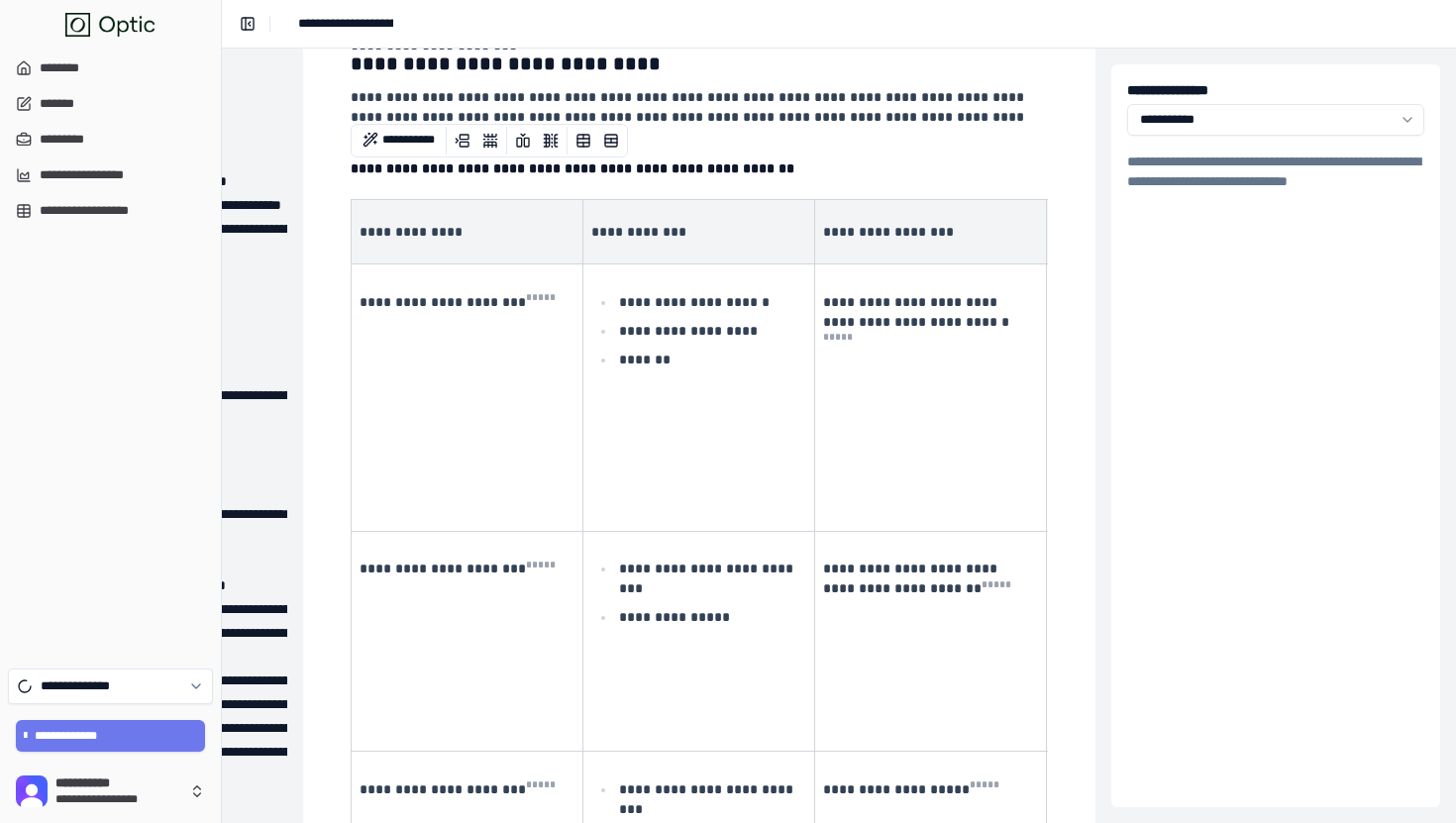 click on "**********" at bounding box center (699, 398) 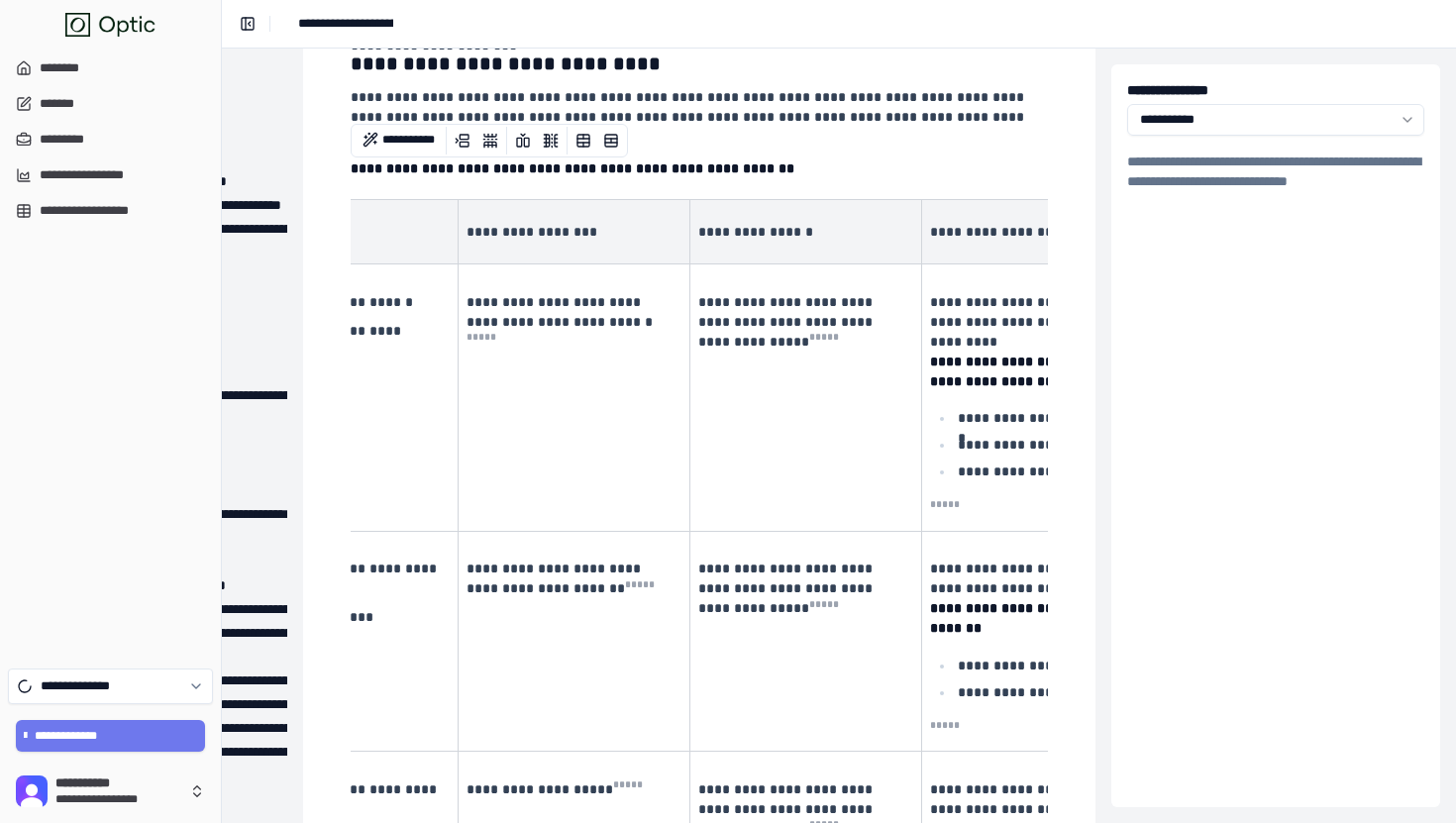 scroll, scrollTop: 0, scrollLeft: 694, axis: horizontal 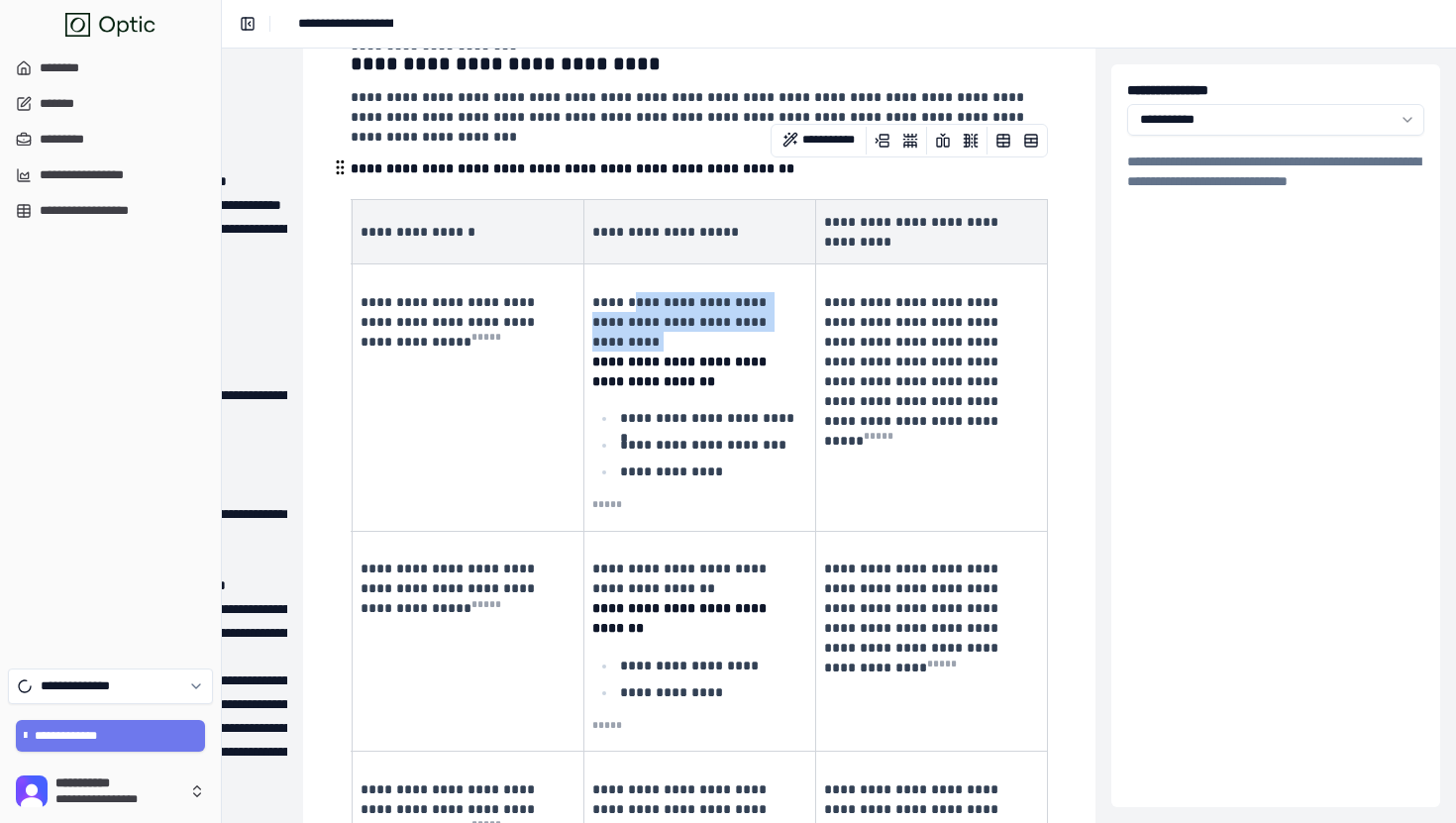 drag, startPoint x: 635, startPoint y: 269, endPoint x: 686, endPoint y: 308, distance: 64 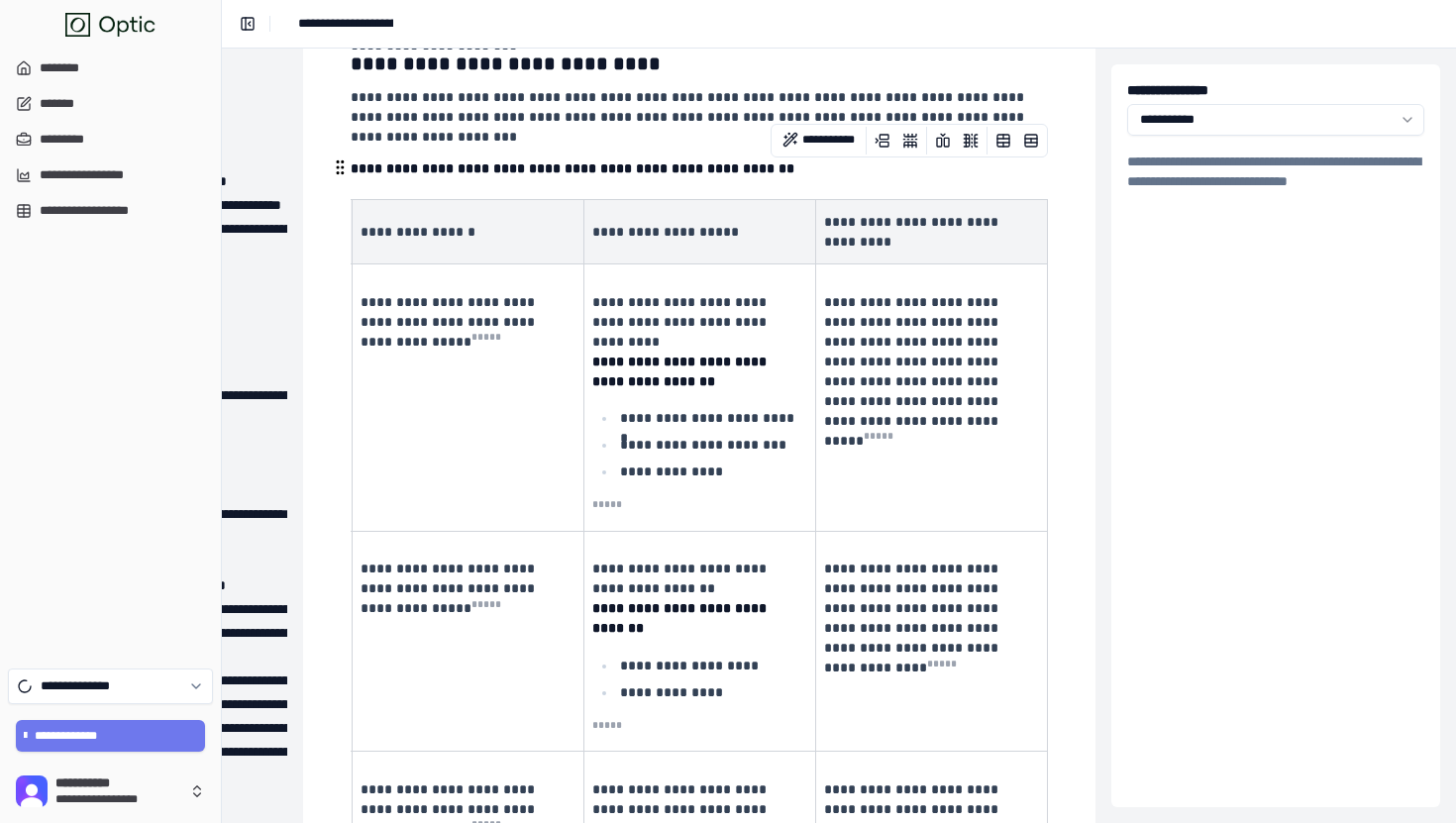 click on "**********" at bounding box center [697, 405] 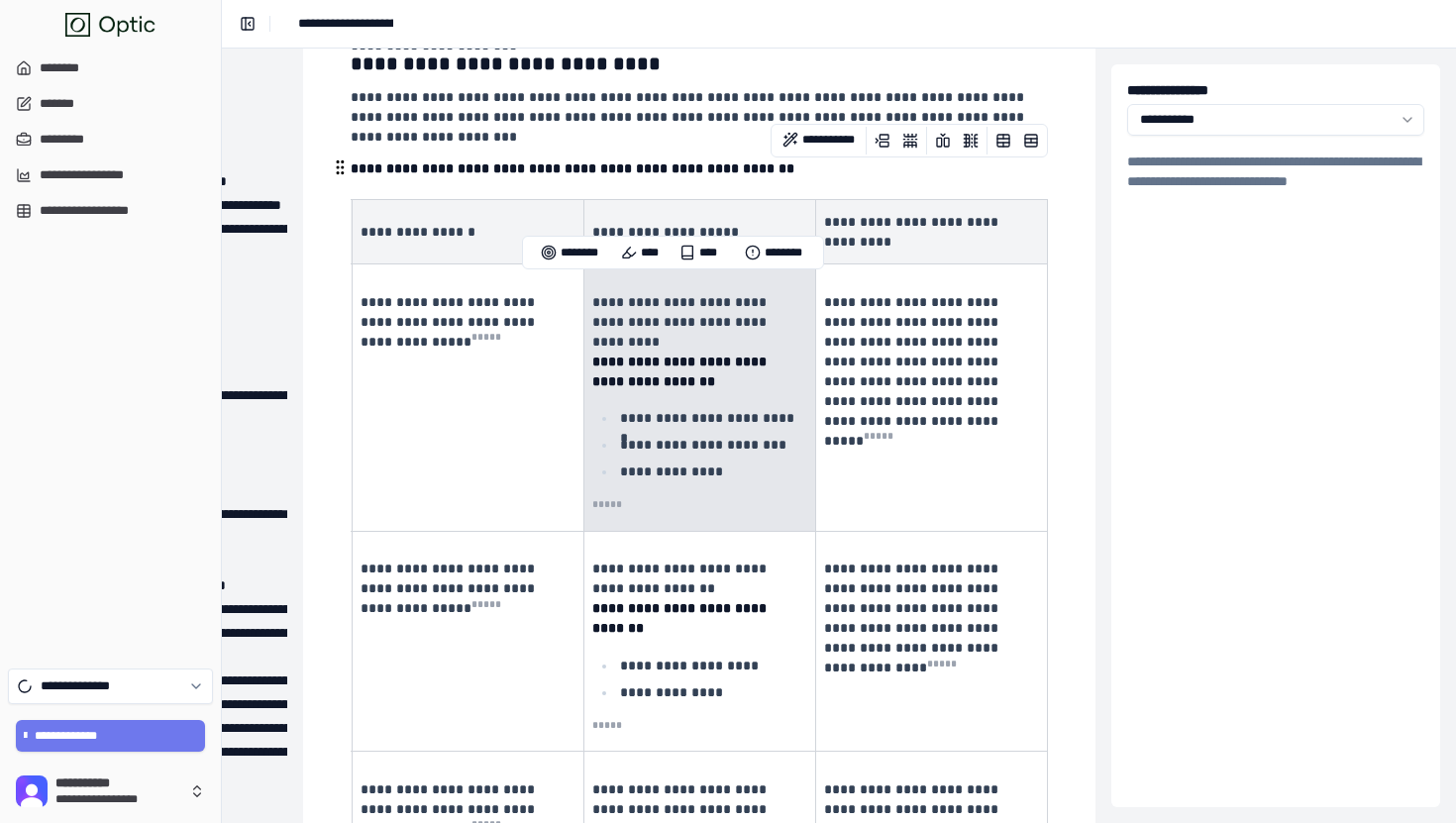 drag, startPoint x: 746, startPoint y: 436, endPoint x: 680, endPoint y: 380, distance: 86.55634 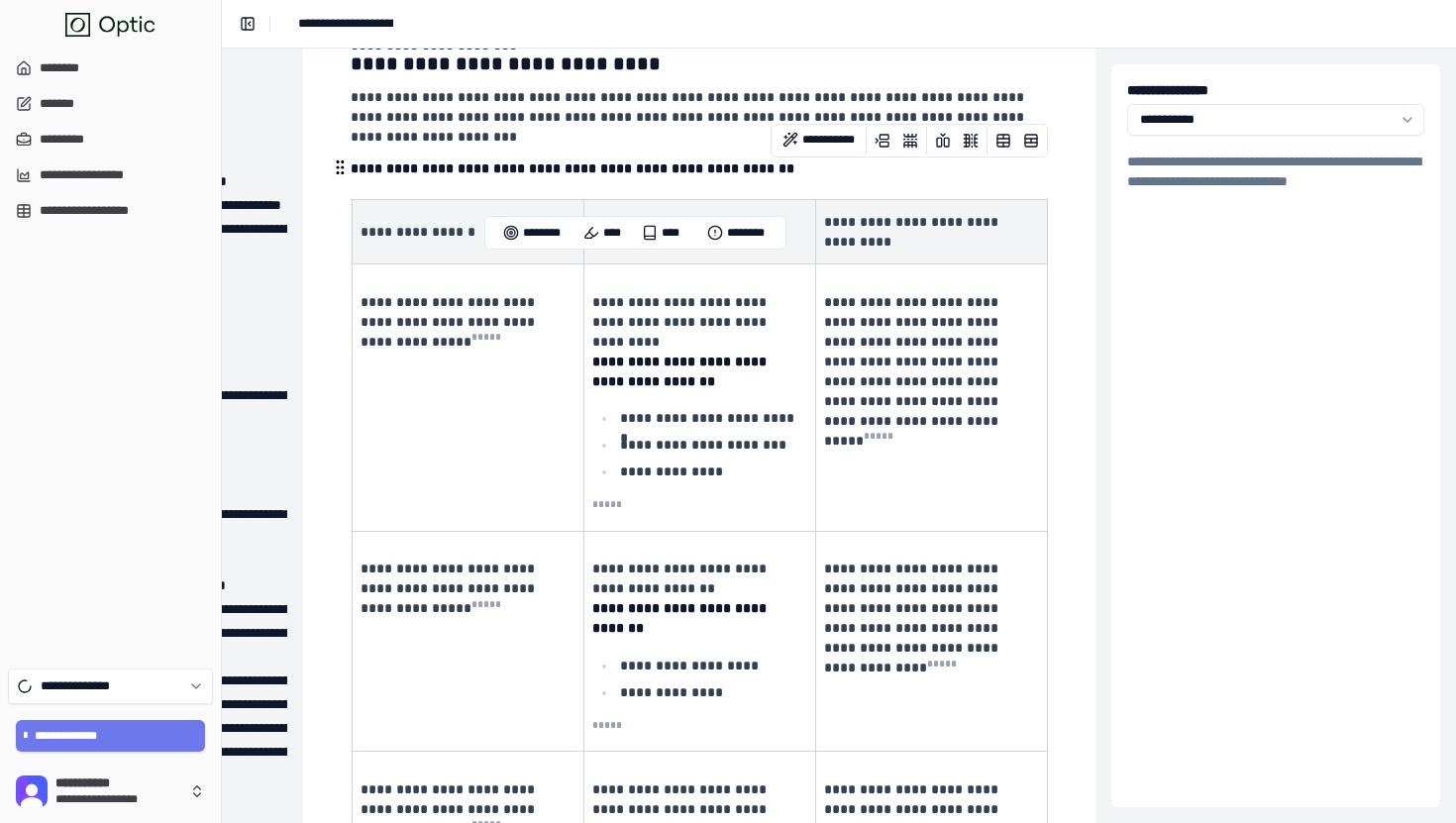 click on "**********" at bounding box center (913, 371) 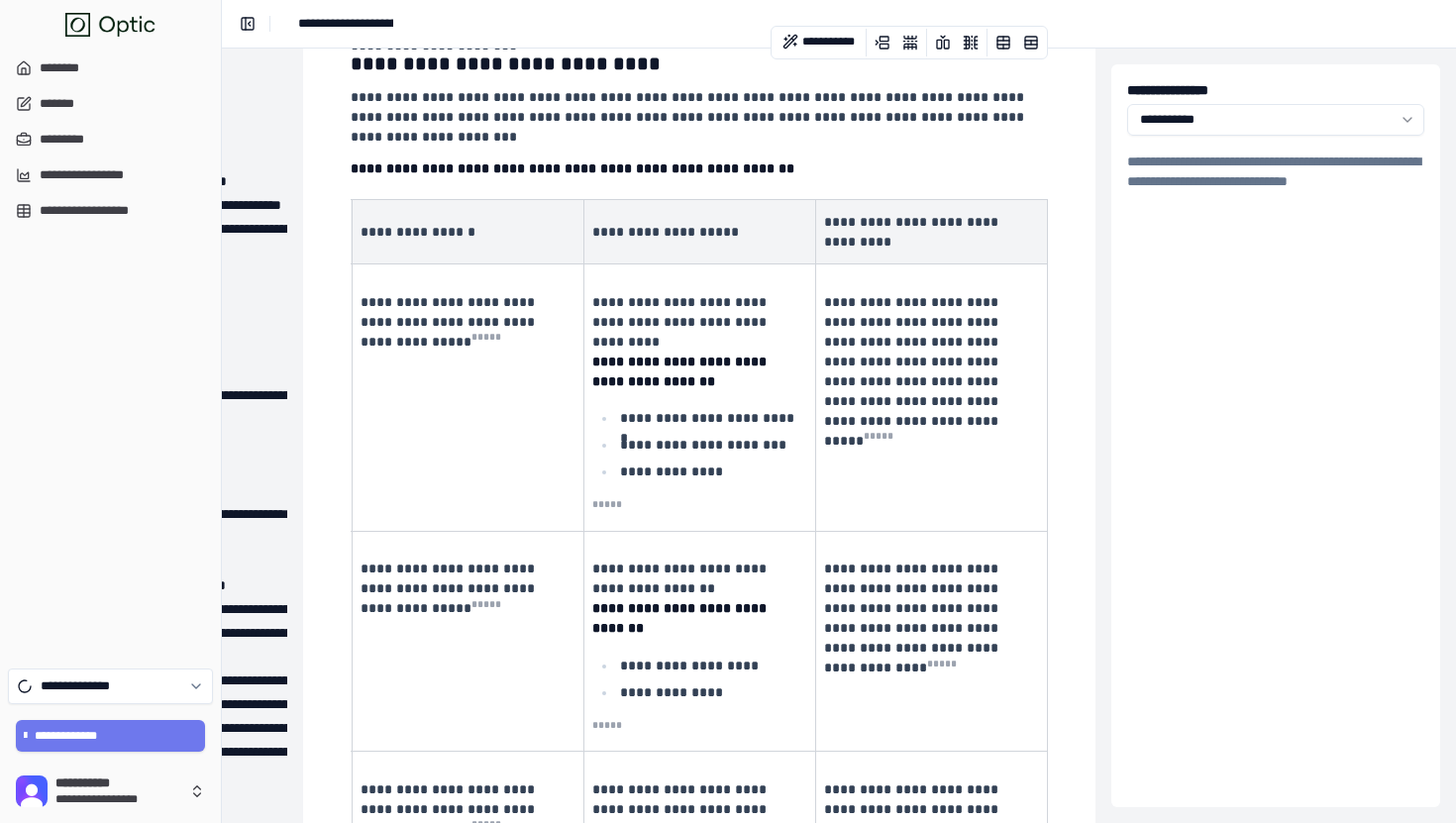 scroll, scrollTop: 10686, scrollLeft: 228, axis: both 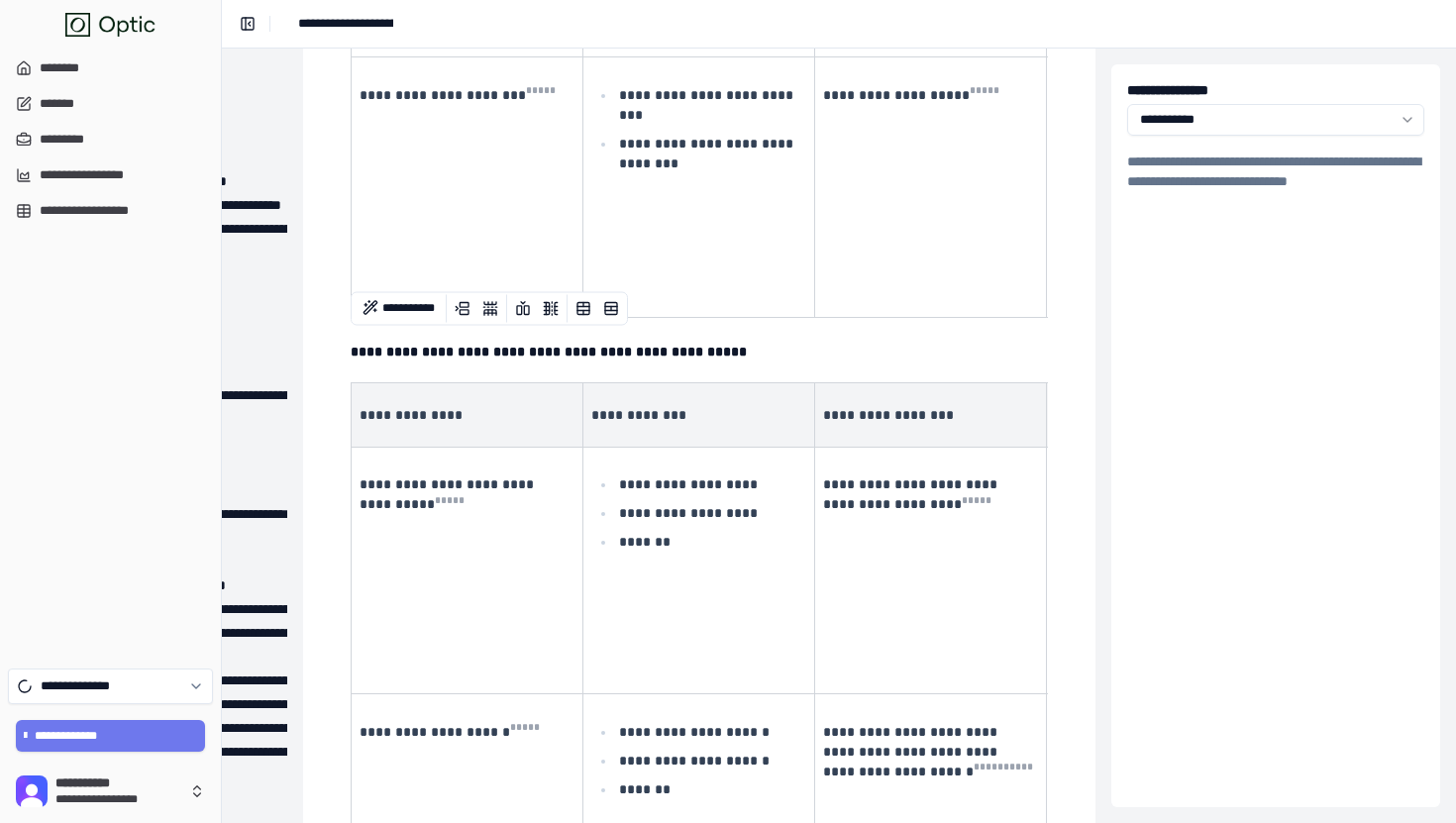 click on "**********" at bounding box center (931, 570) 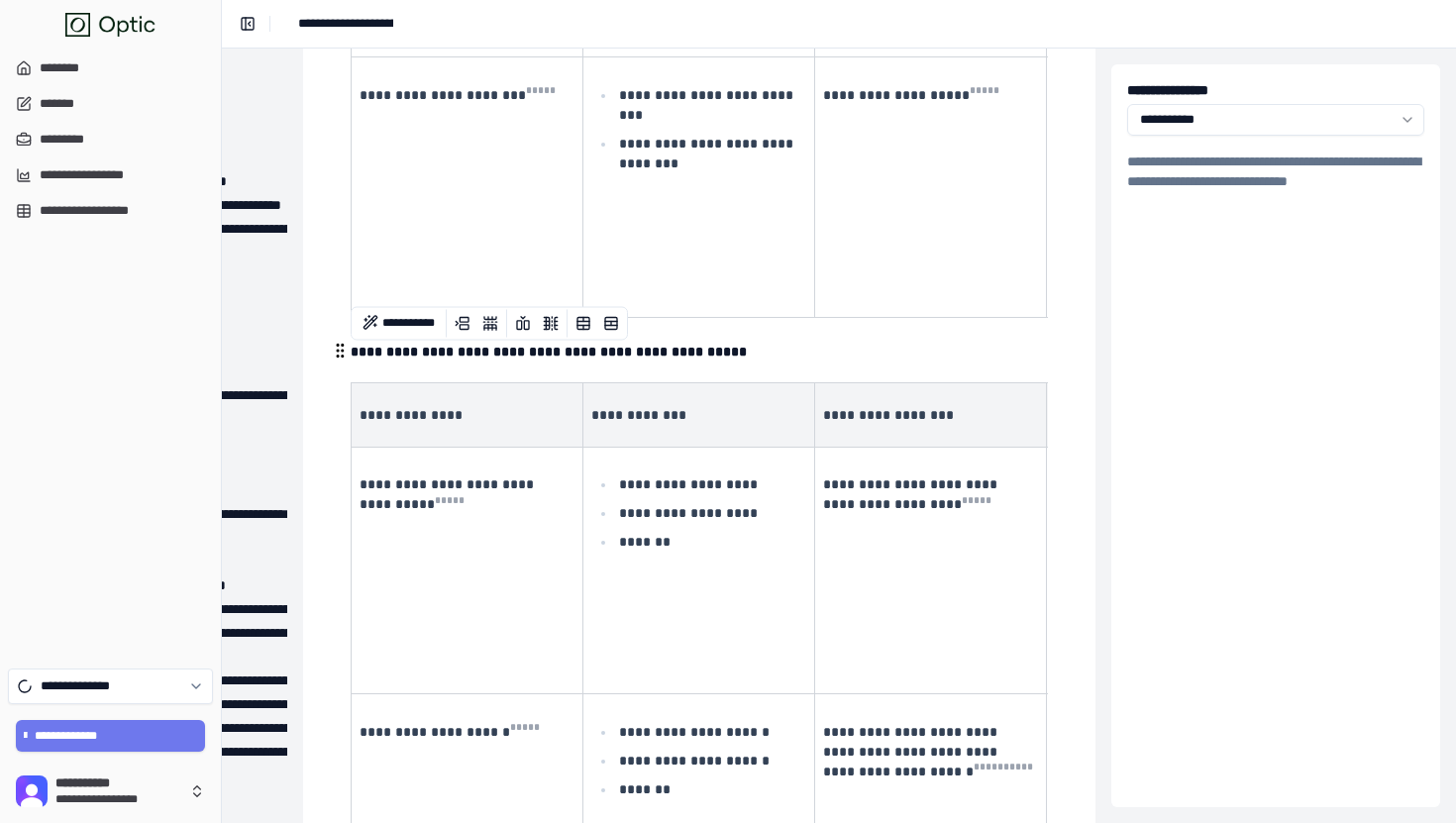 click on "**********" at bounding box center (931, 414) 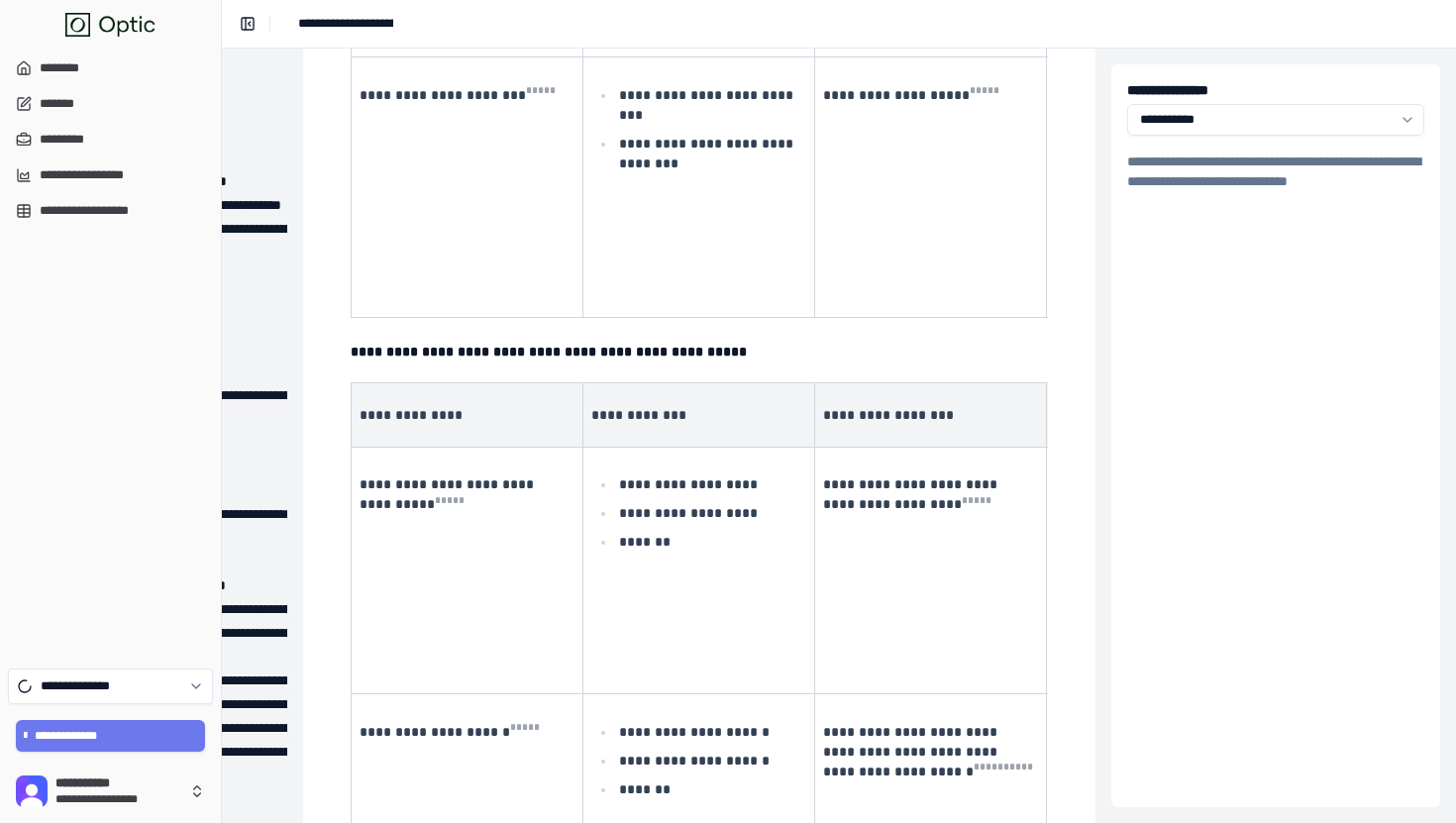 scroll, scrollTop: 11516, scrollLeft: 228, axis: both 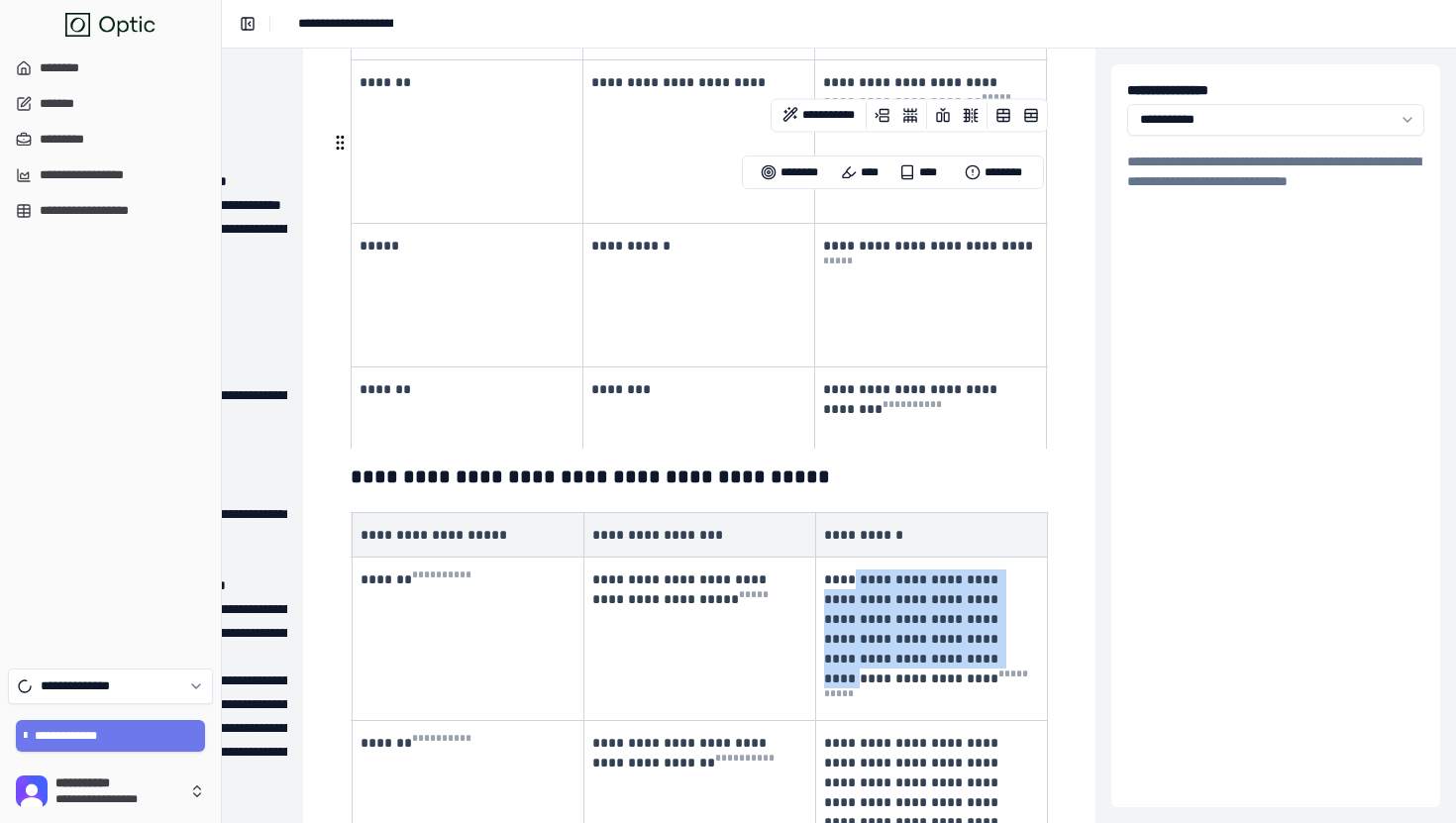 drag, startPoint x: 853, startPoint y: 208, endPoint x: 962, endPoint y: 285, distance: 133.45411 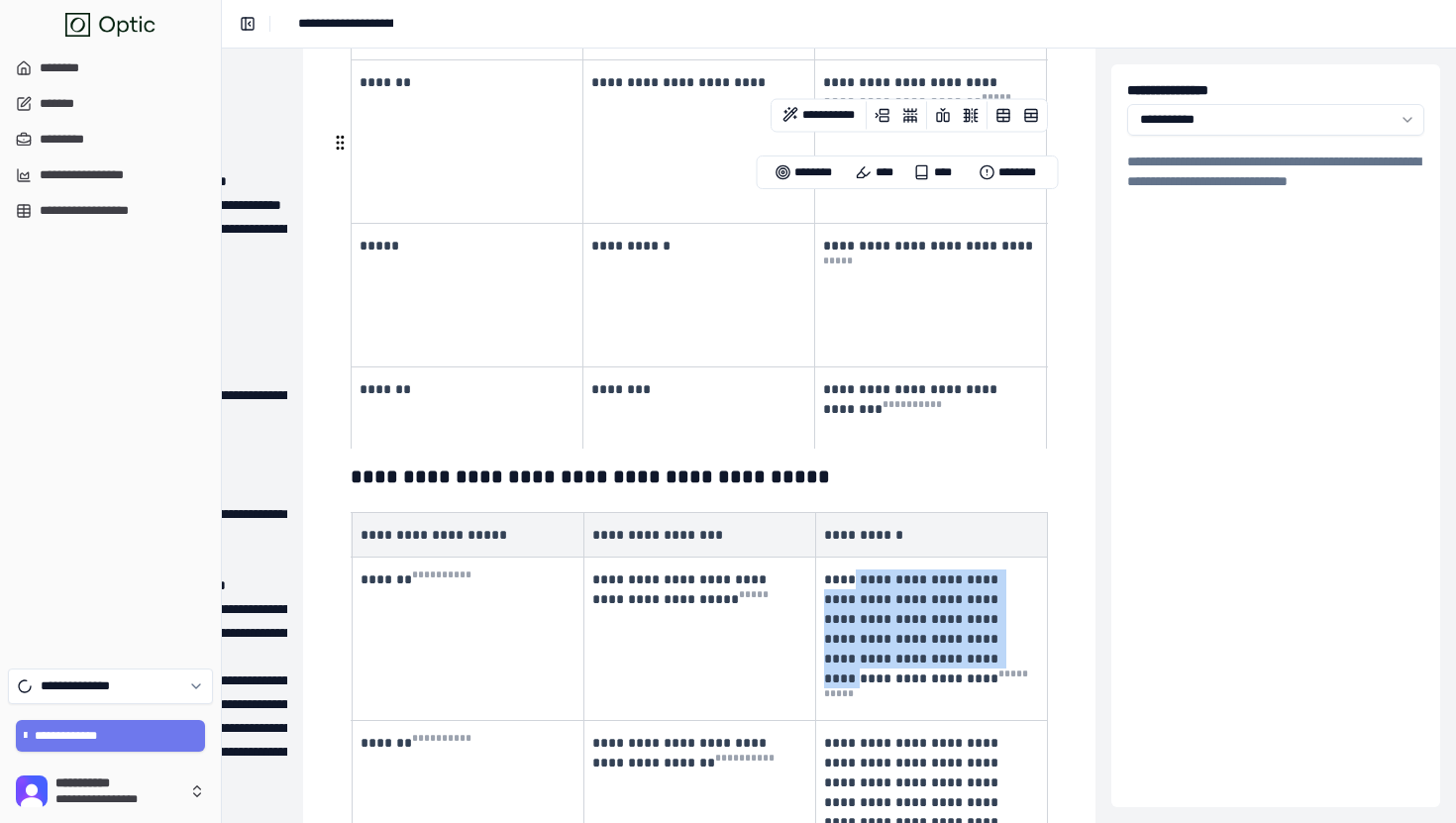 click on "**********" at bounding box center [913, 629] 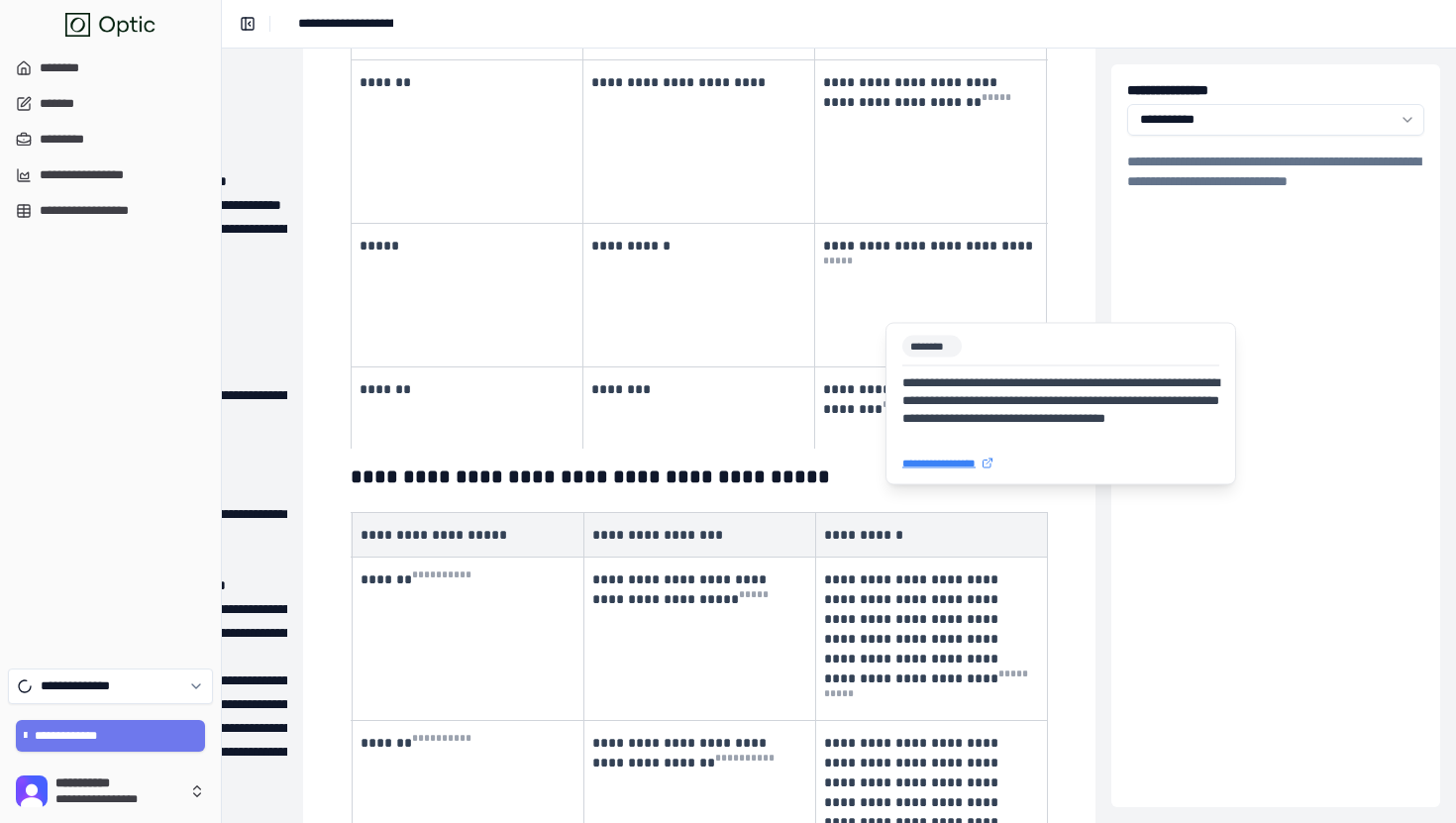click on "**********" at bounding box center (1061, 463) 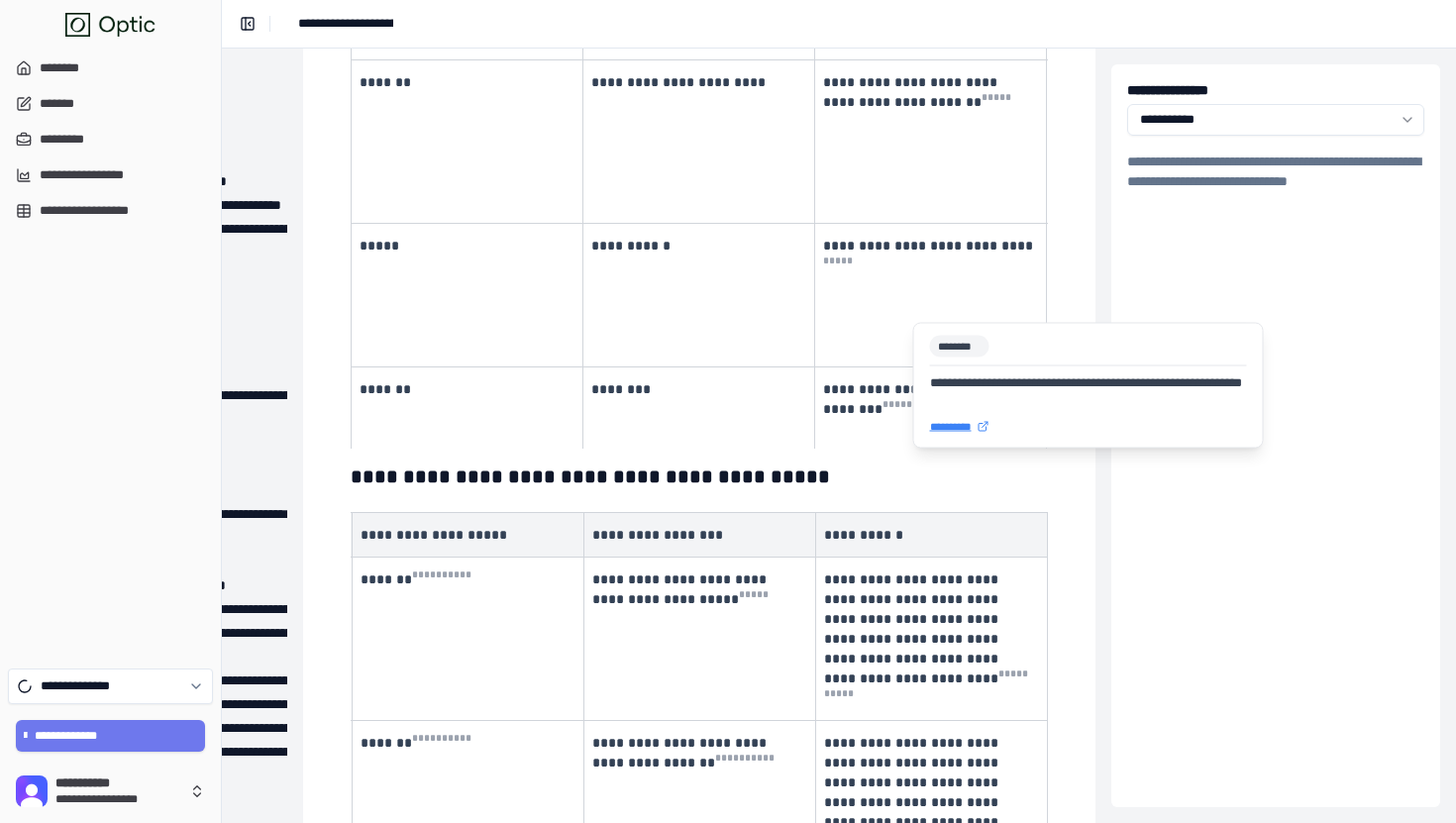 click on "**********" at bounding box center [1089, 427] 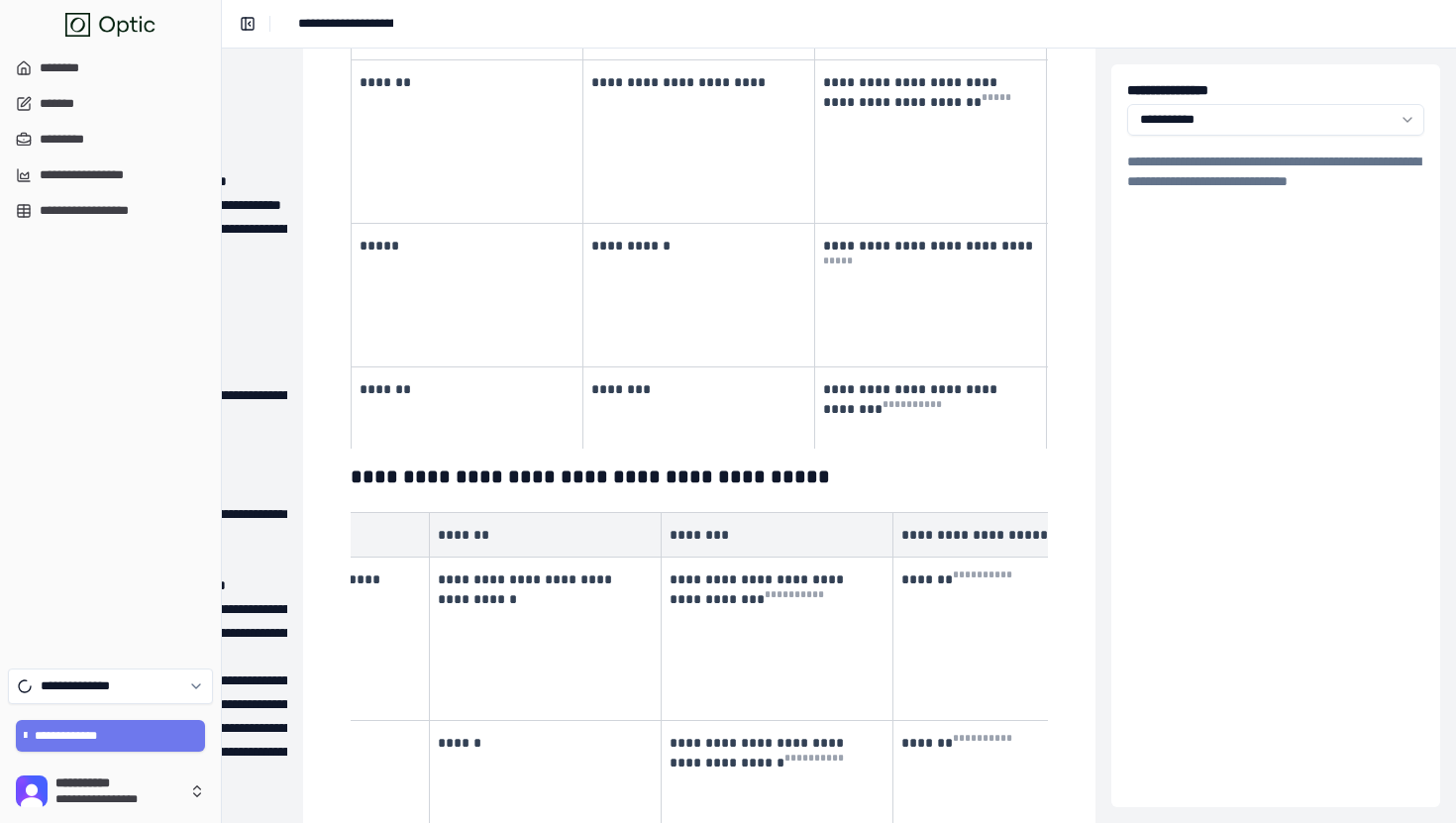 scroll, scrollTop: 0, scrollLeft: 0, axis: both 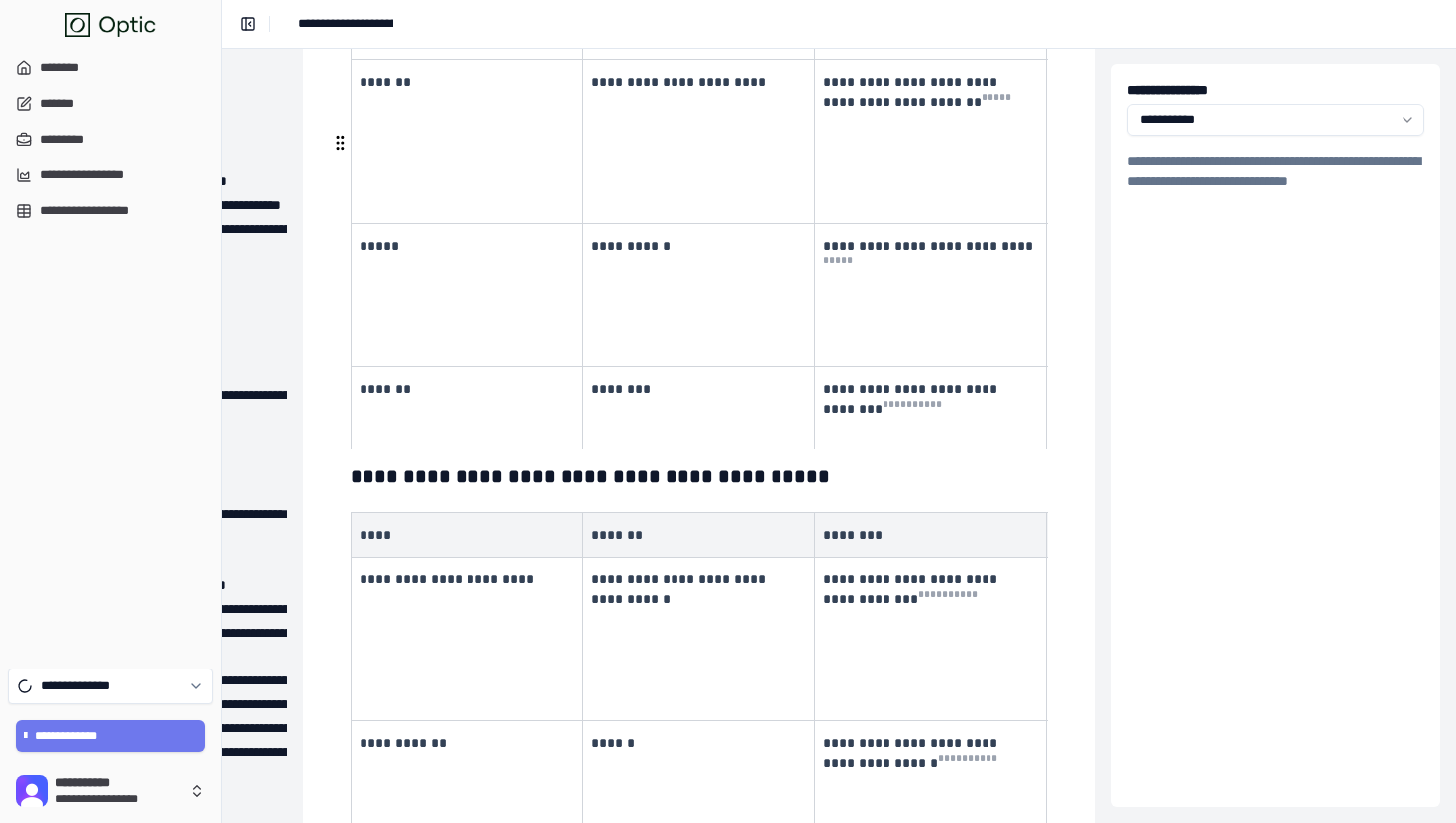 click on "**********" at bounding box center [465, 579] 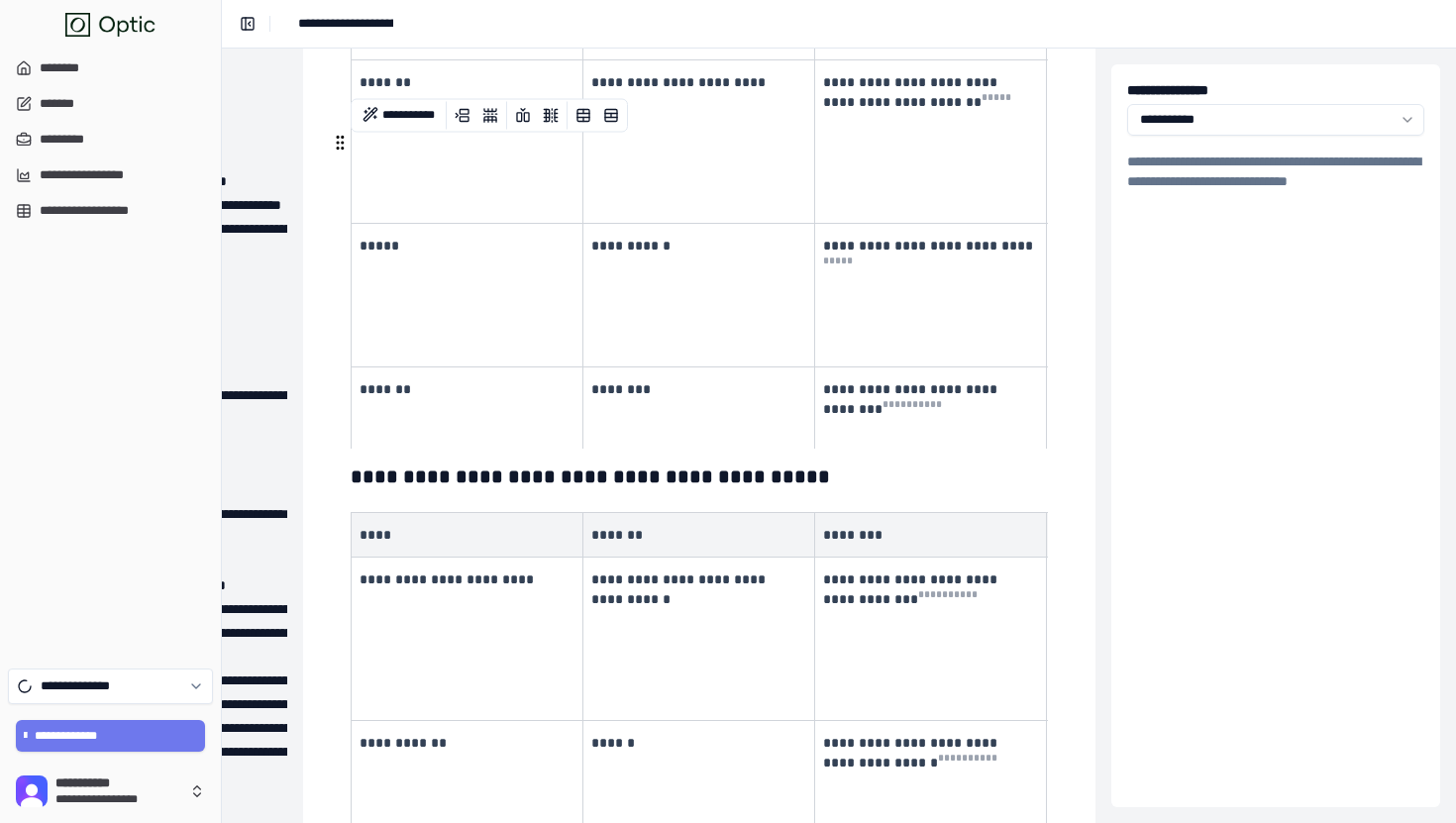 click on "**********" at bounding box center [465, 579] 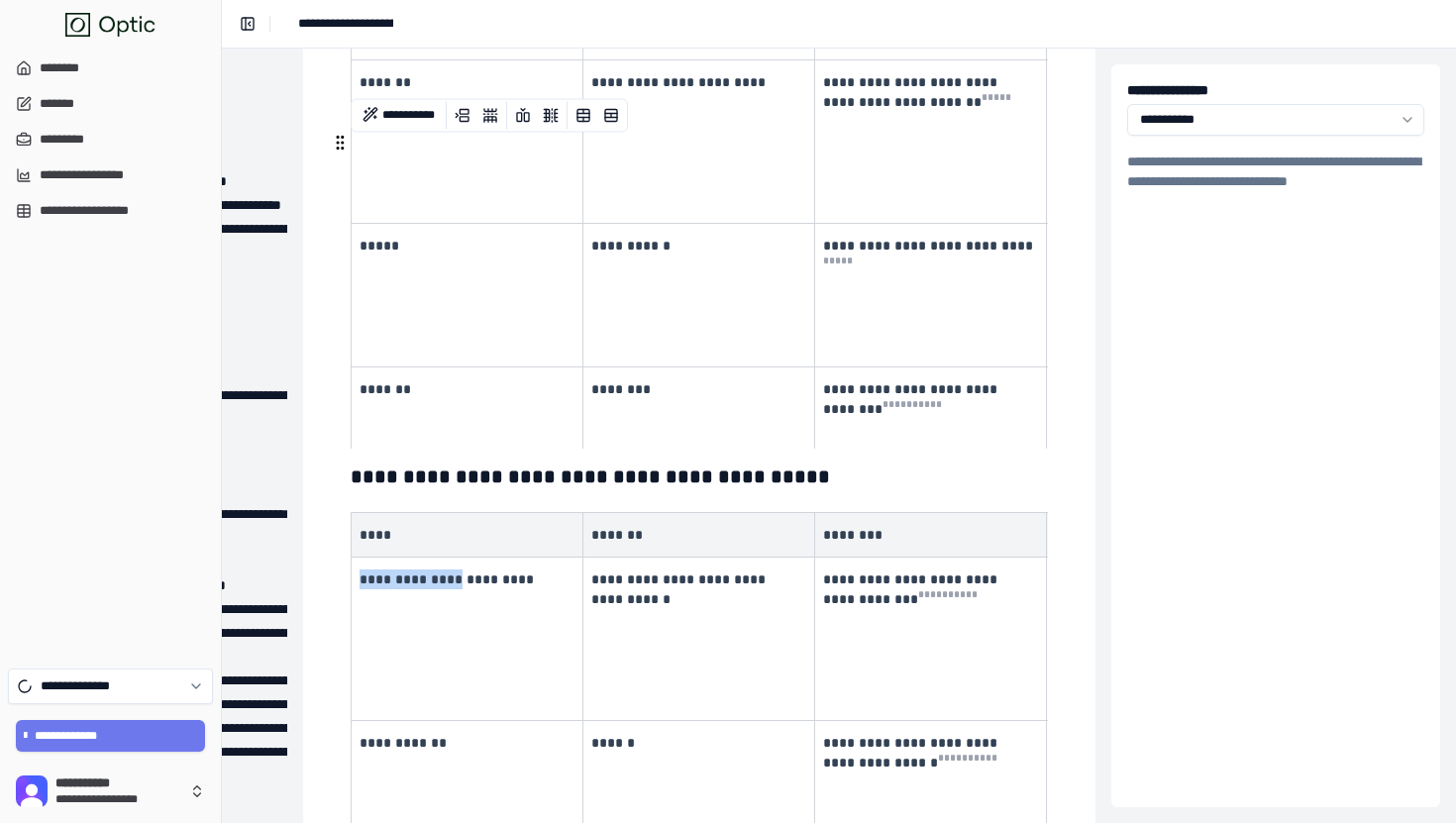 copy on "**********" 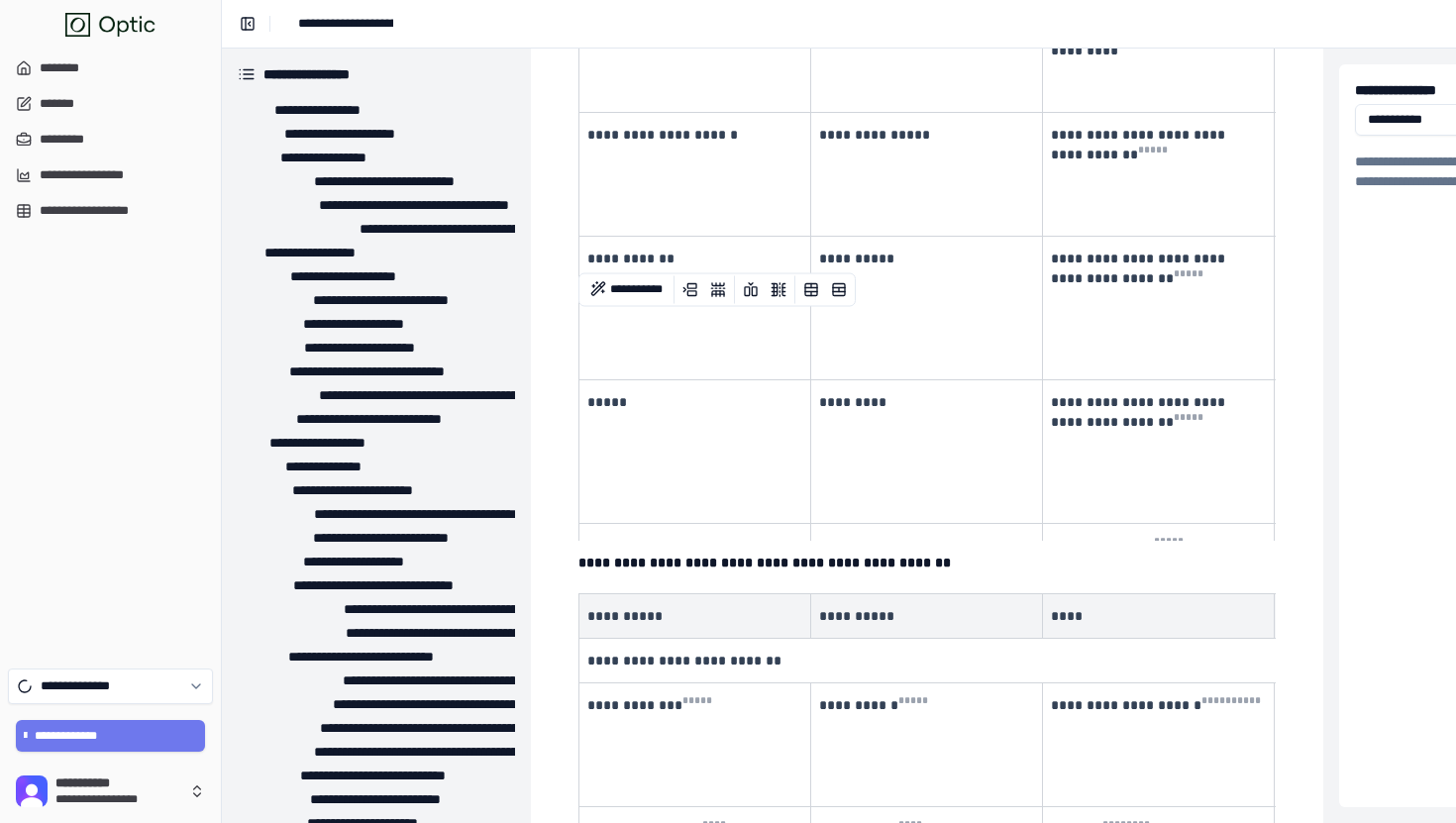 scroll, scrollTop: 20353, scrollLeft: 0, axis: vertical 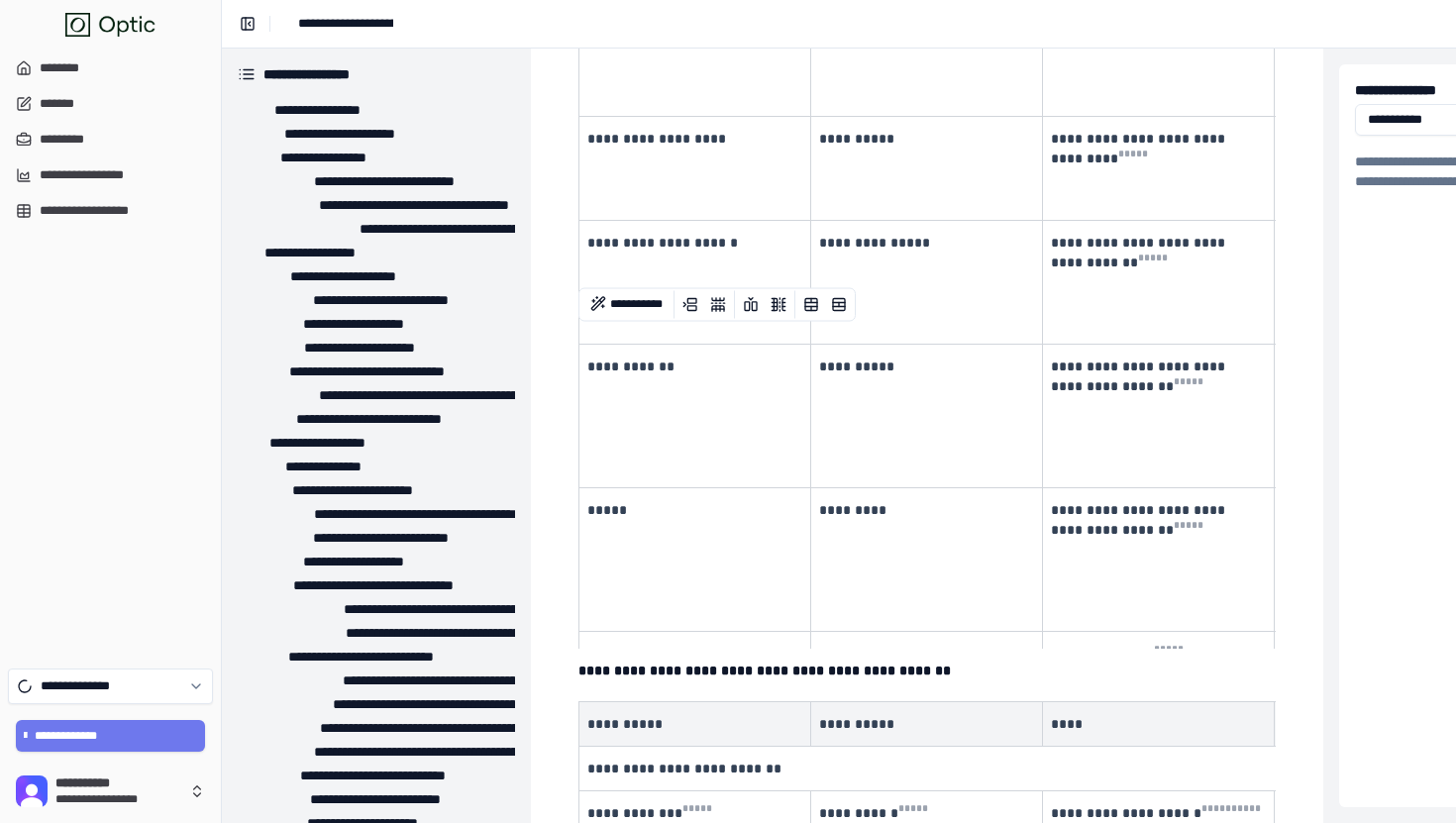 click on "**********" at bounding box center (1504, 769) 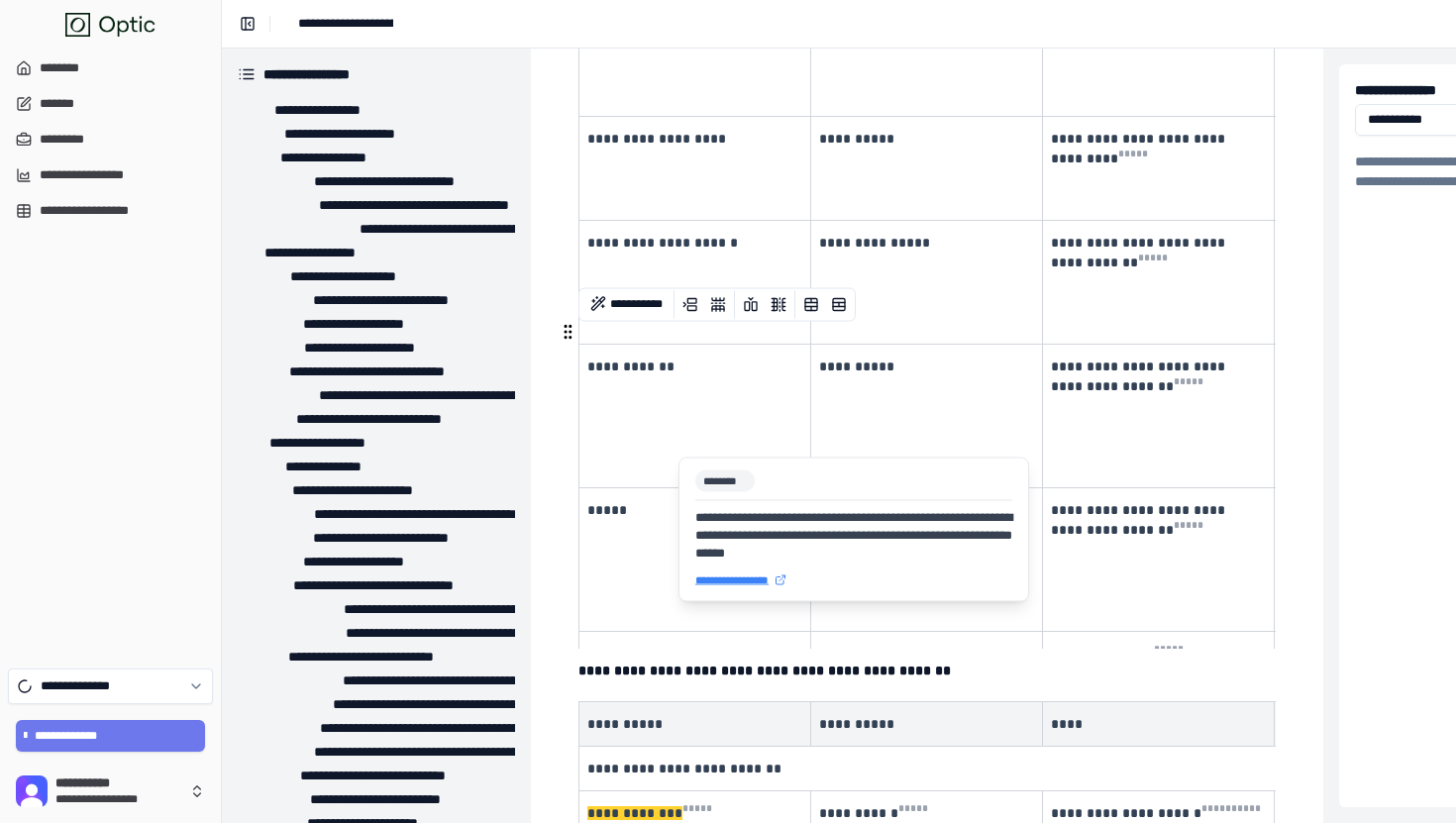 click on "* *** *" at bounding box center (697, 813) 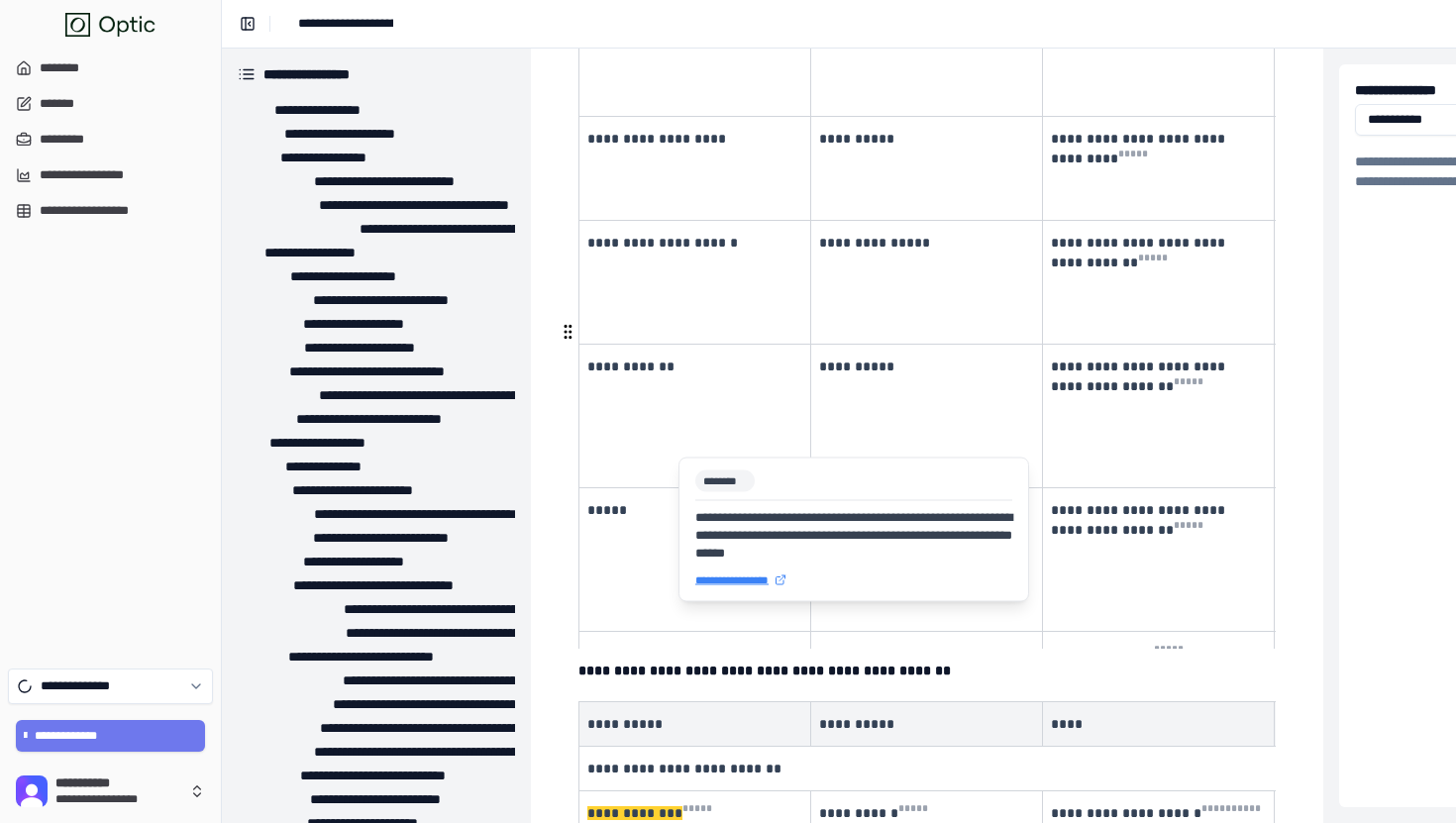 click on "**********" at bounding box center (695, 852) 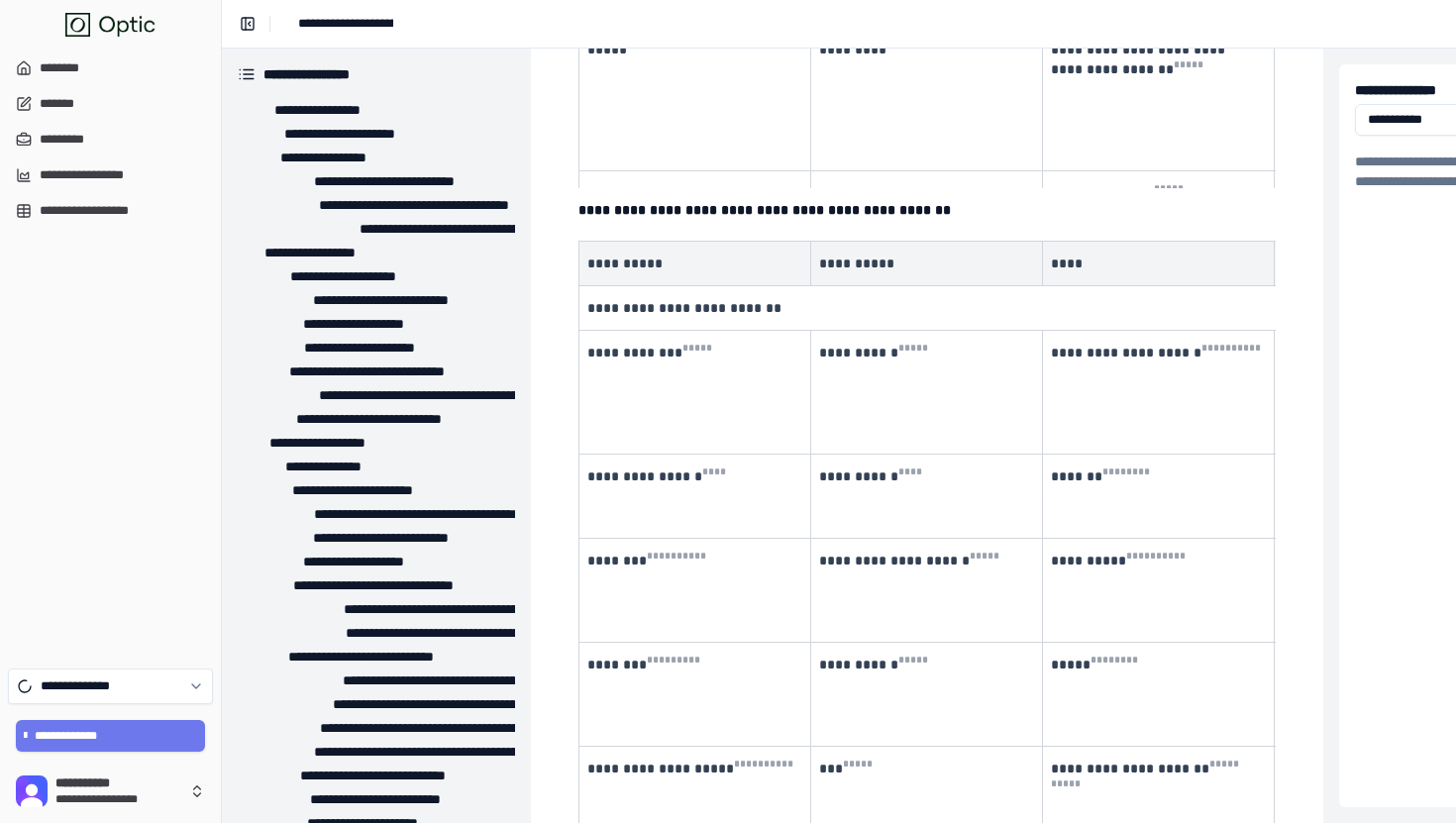 scroll, scrollTop: 21285, scrollLeft: 0, axis: vertical 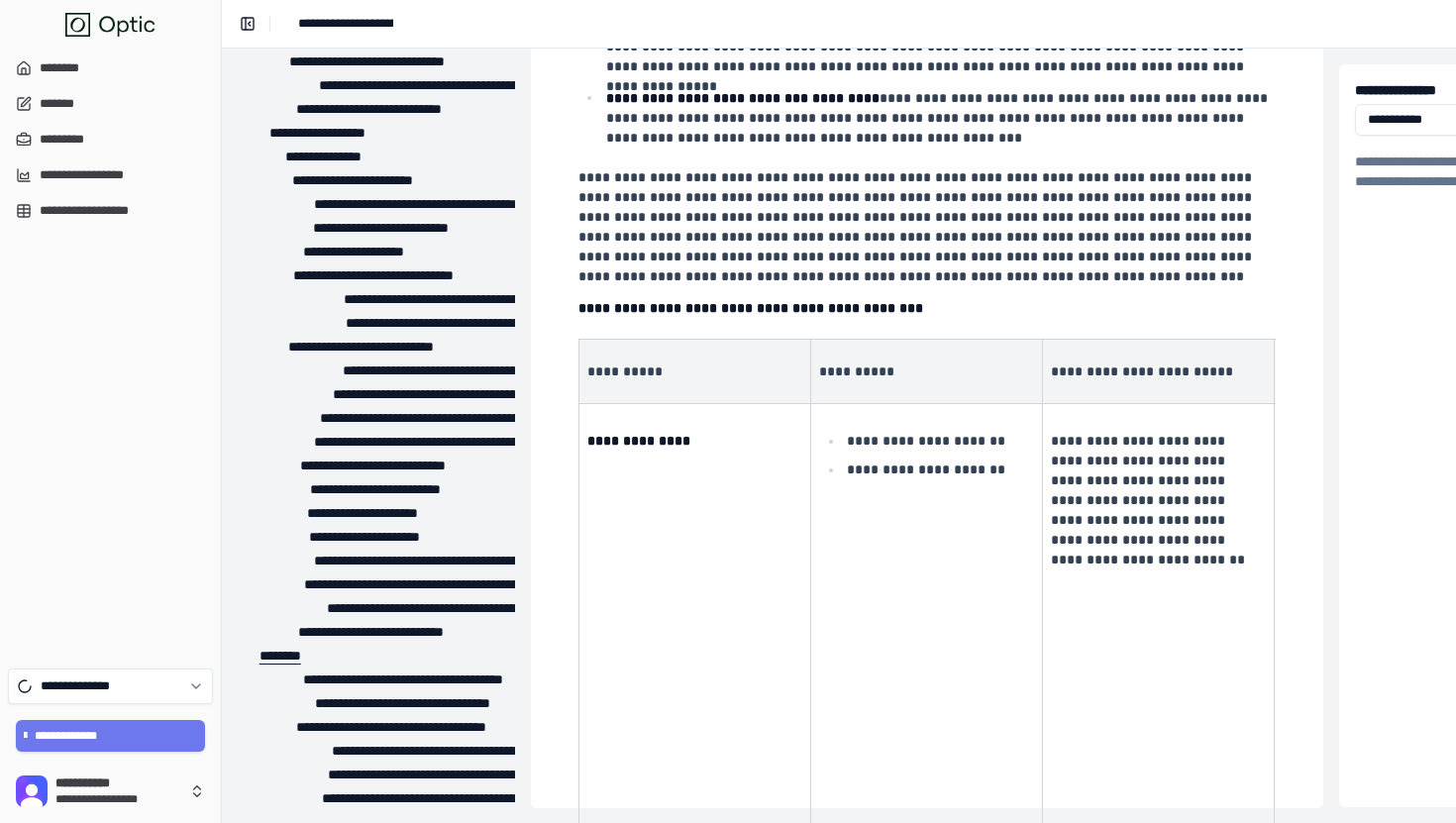 click on "********" at bounding box center (271, 656) 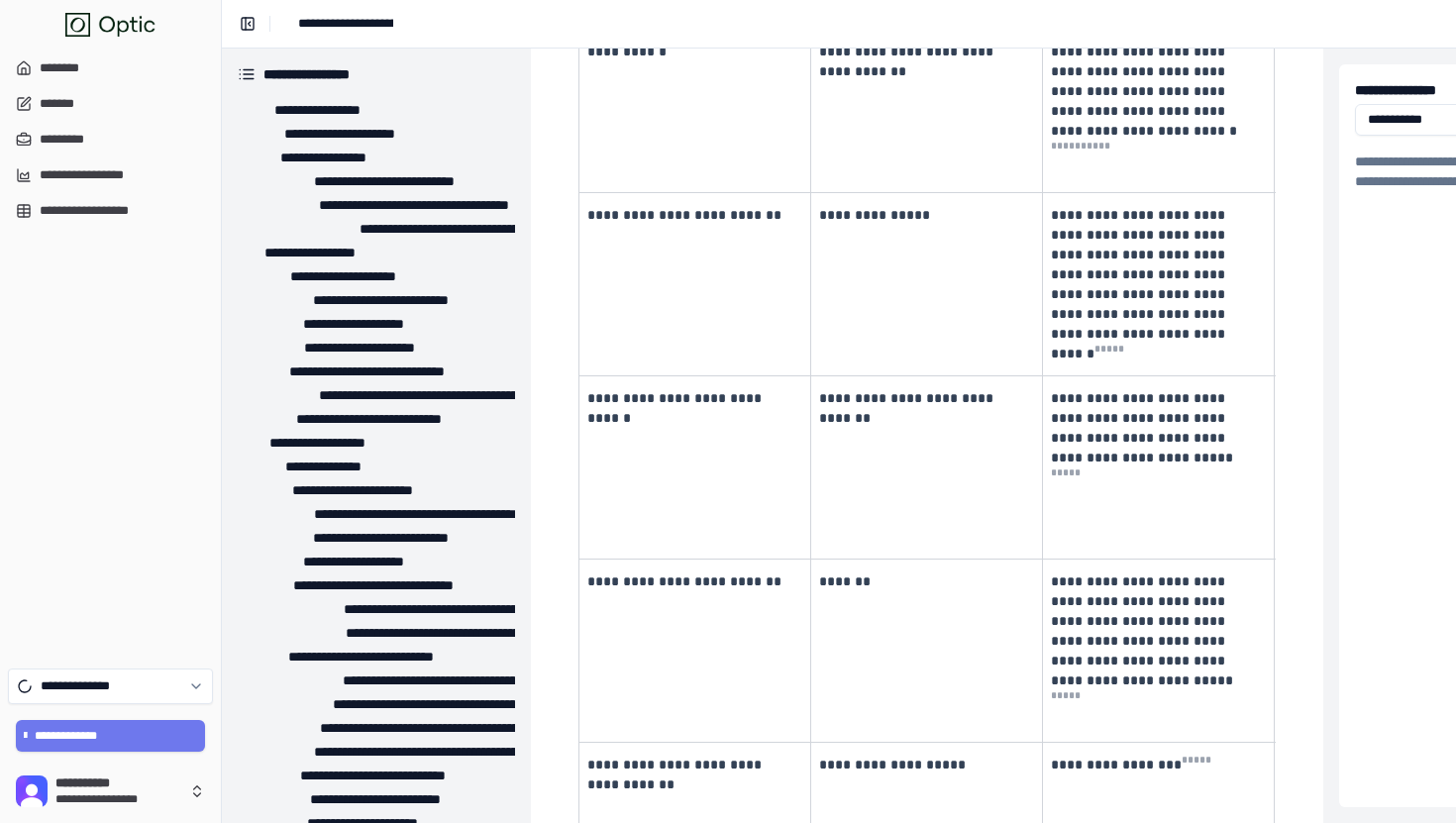 scroll, scrollTop: 23326, scrollLeft: 0, axis: vertical 